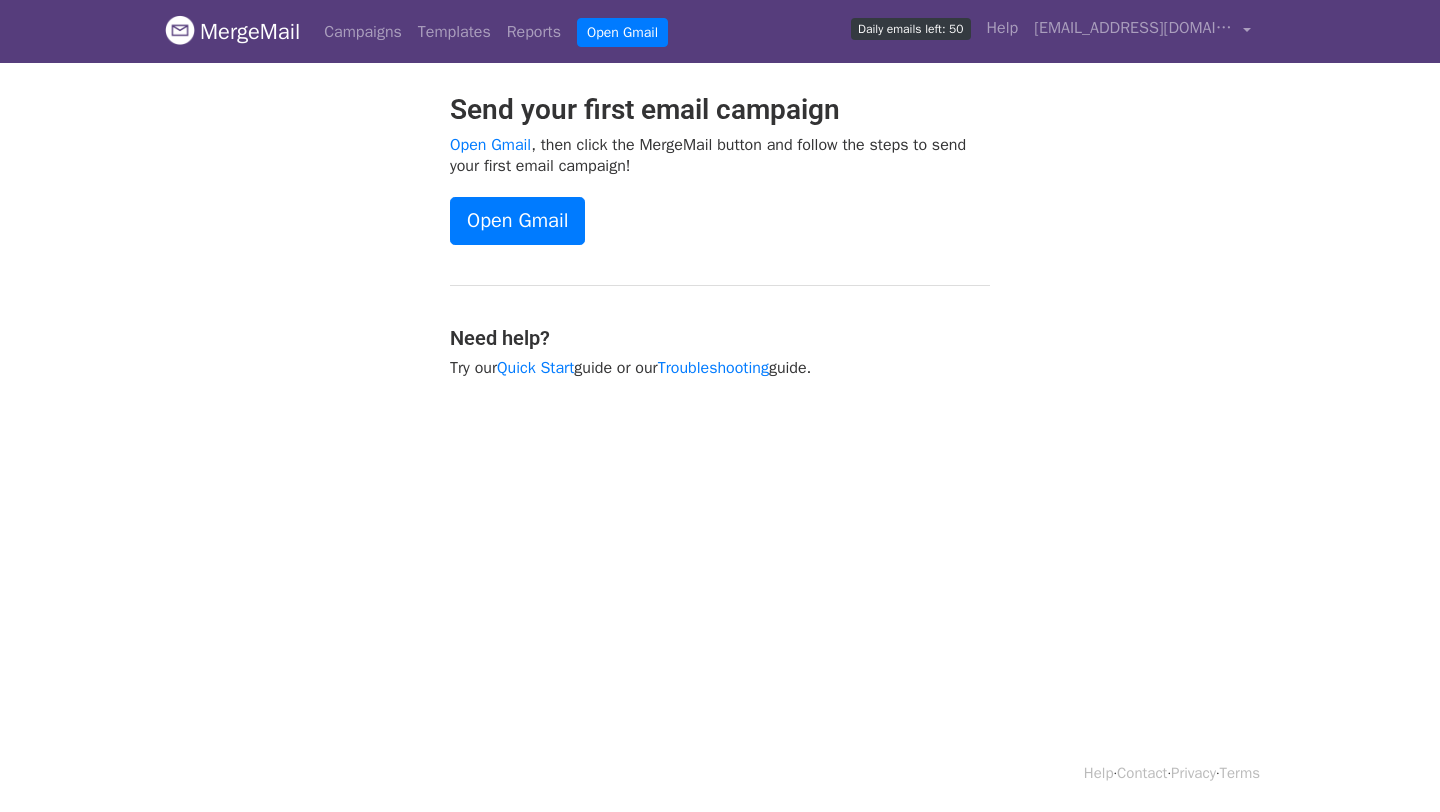 scroll, scrollTop: 0, scrollLeft: 0, axis: both 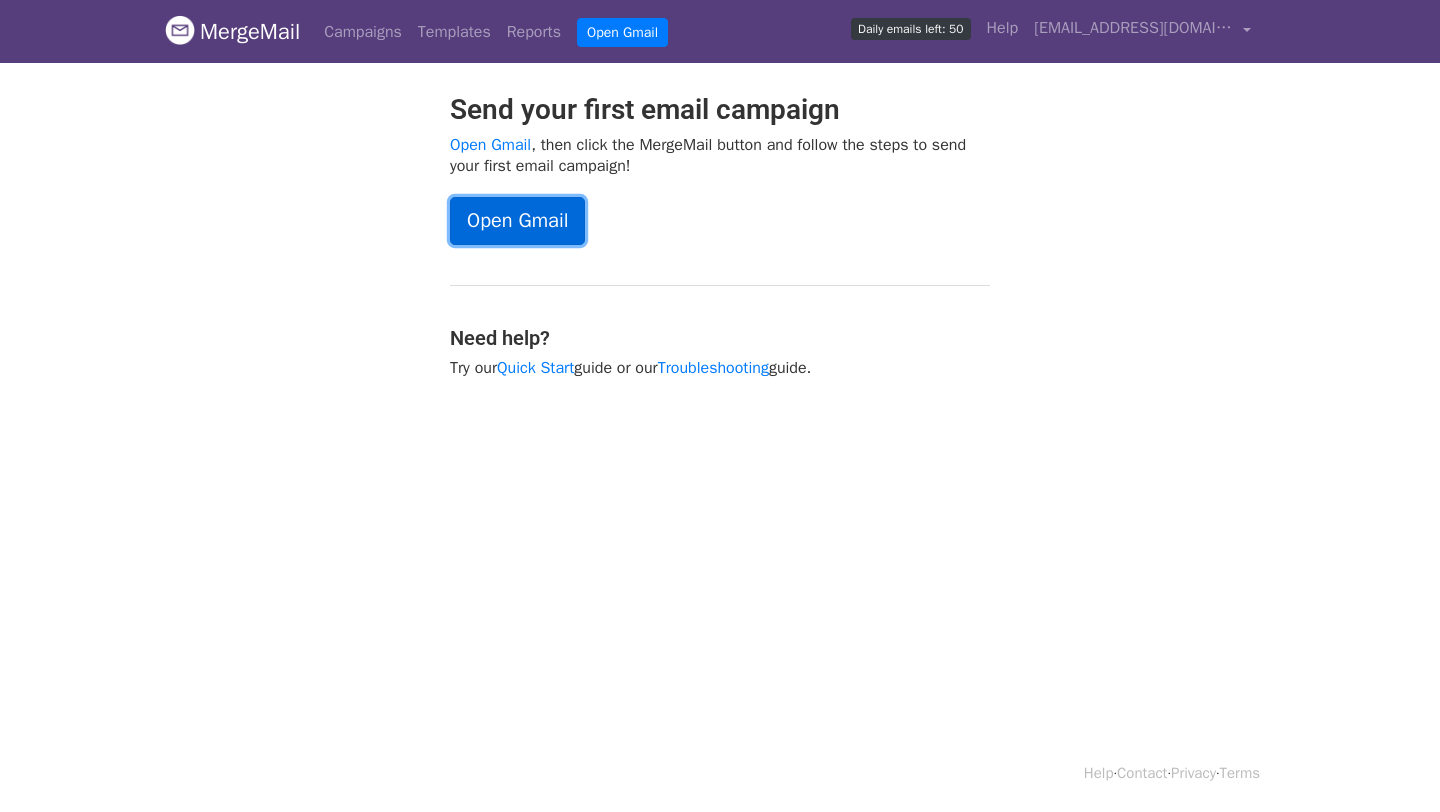 click on "Open Gmail" at bounding box center [517, 221] 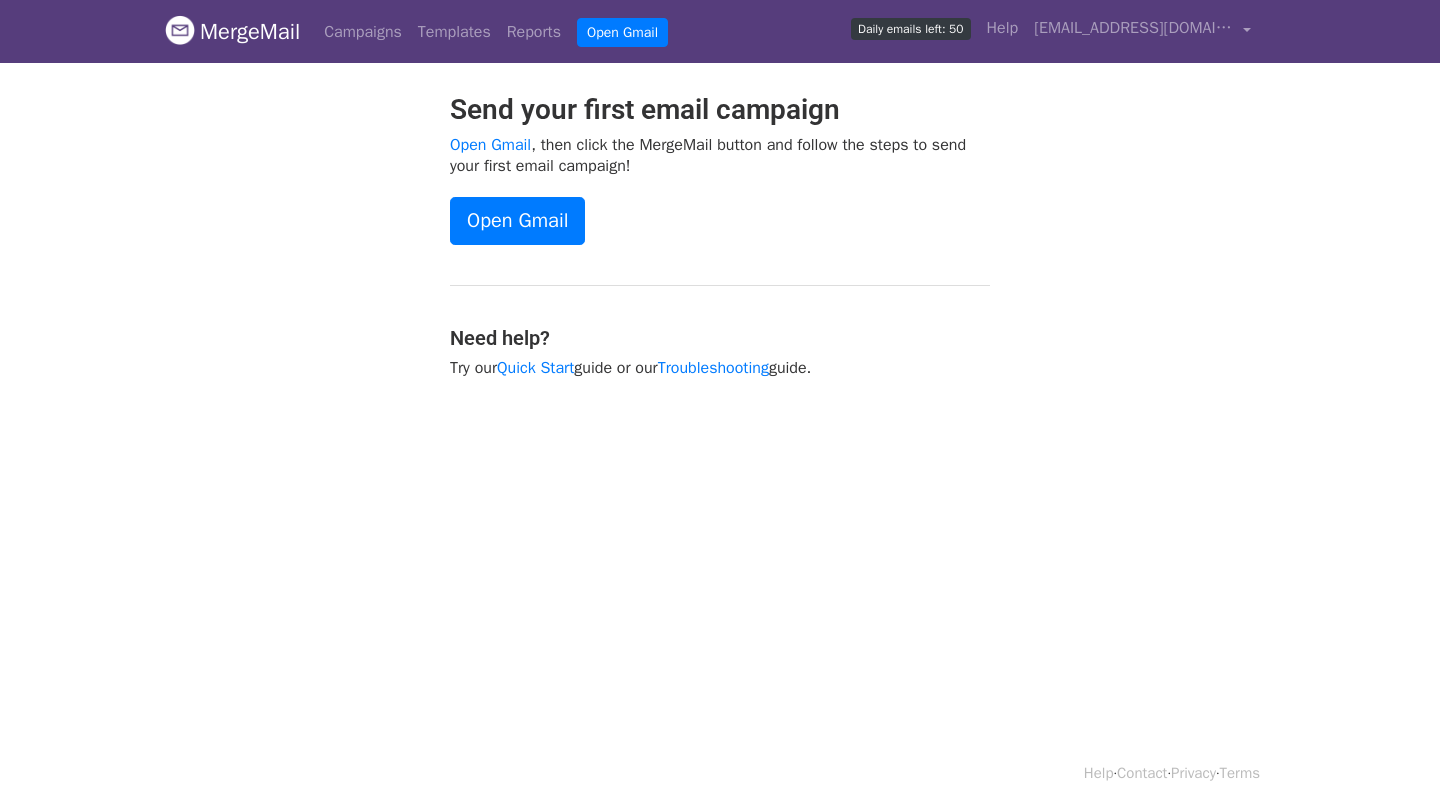 scroll, scrollTop: 0, scrollLeft: 0, axis: both 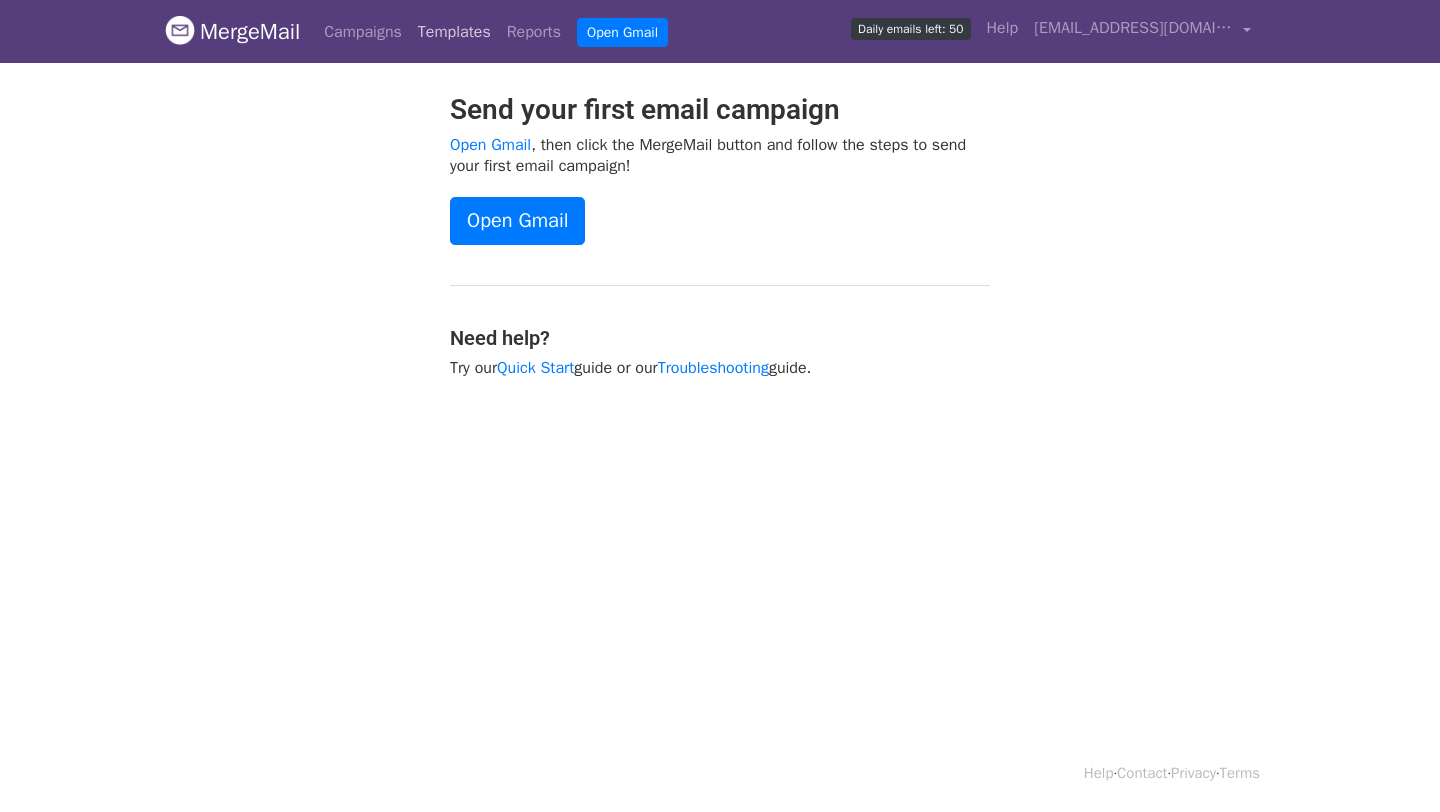click on "Templates" at bounding box center (454, 32) 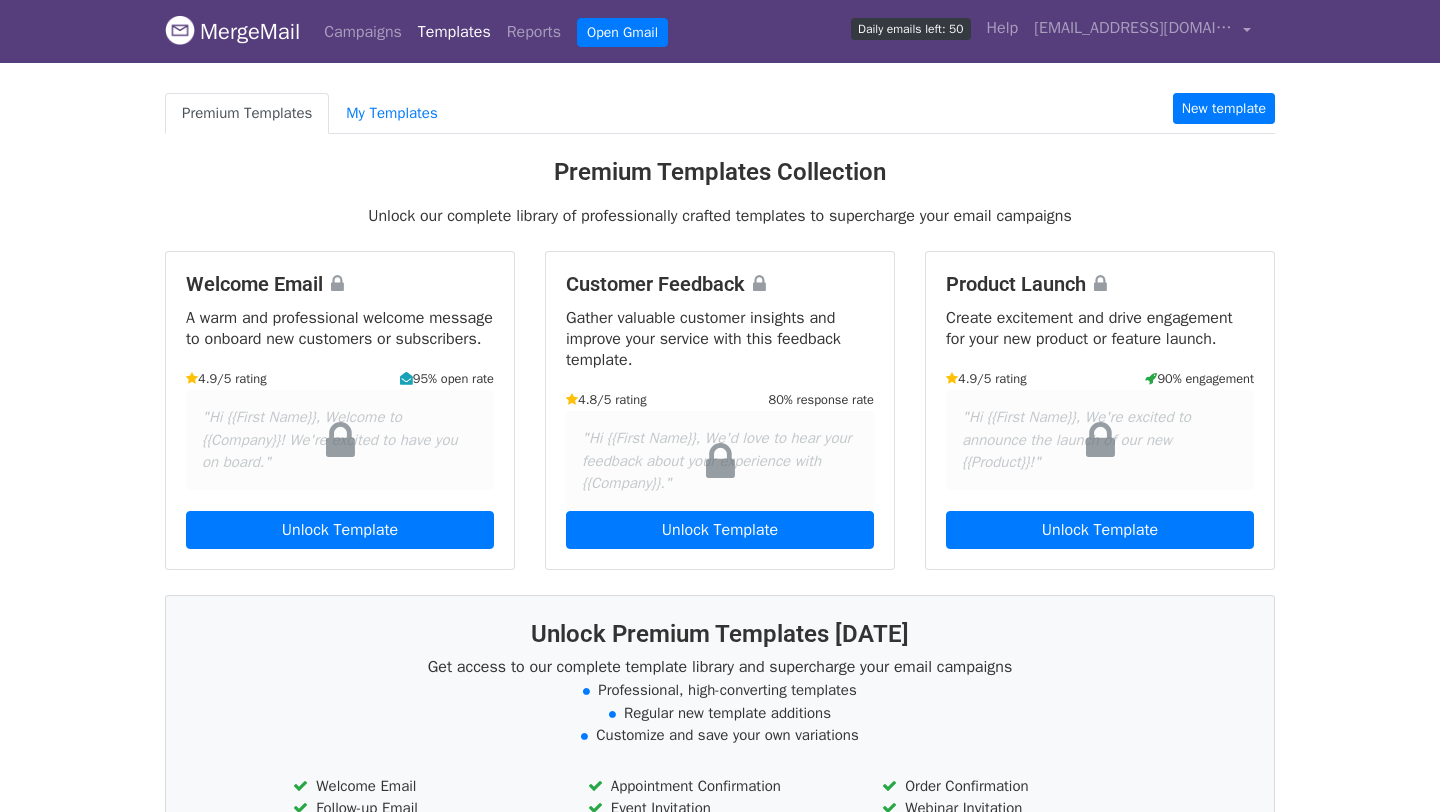 scroll, scrollTop: 0, scrollLeft: 0, axis: both 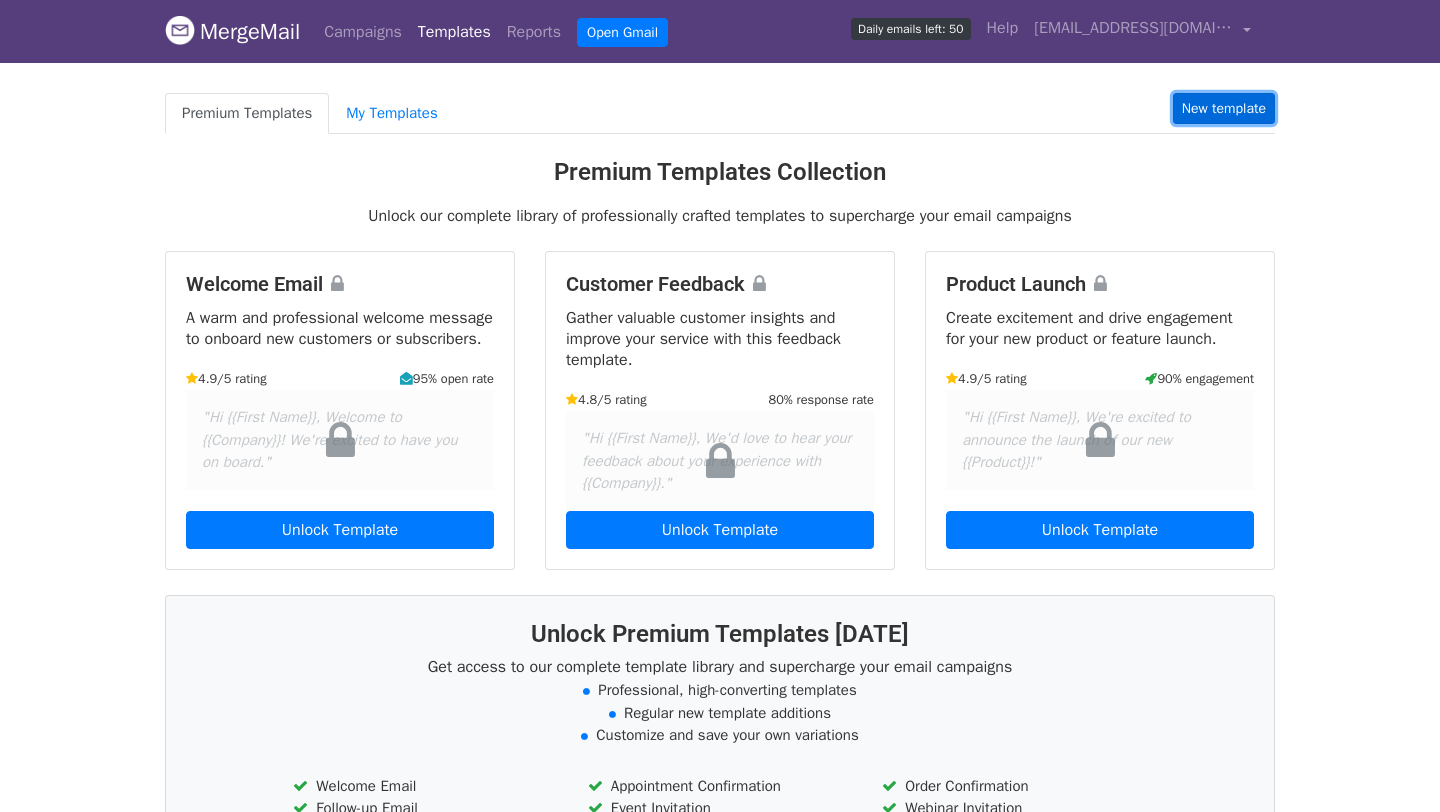 click on "New template" at bounding box center (1224, 108) 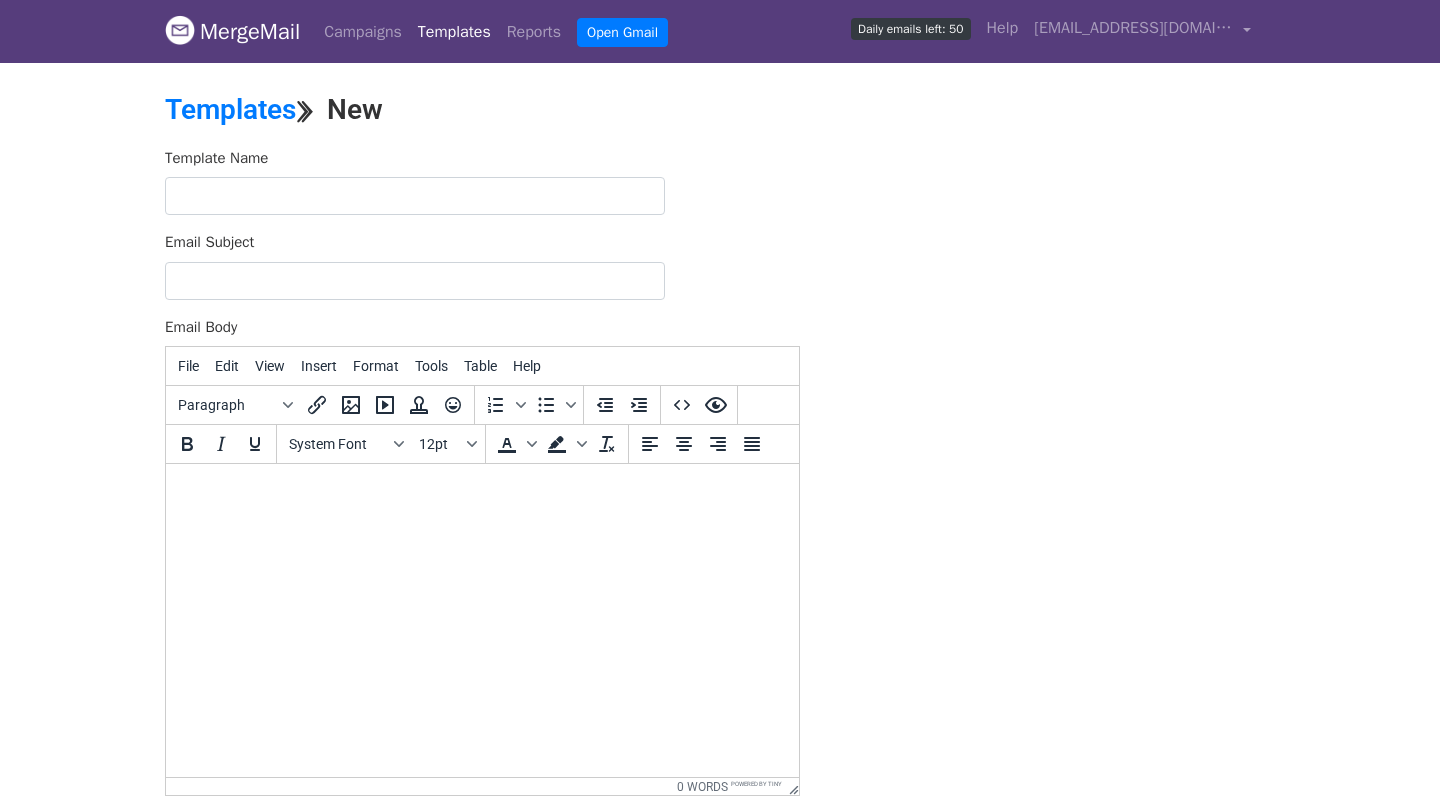 scroll, scrollTop: 0, scrollLeft: 0, axis: both 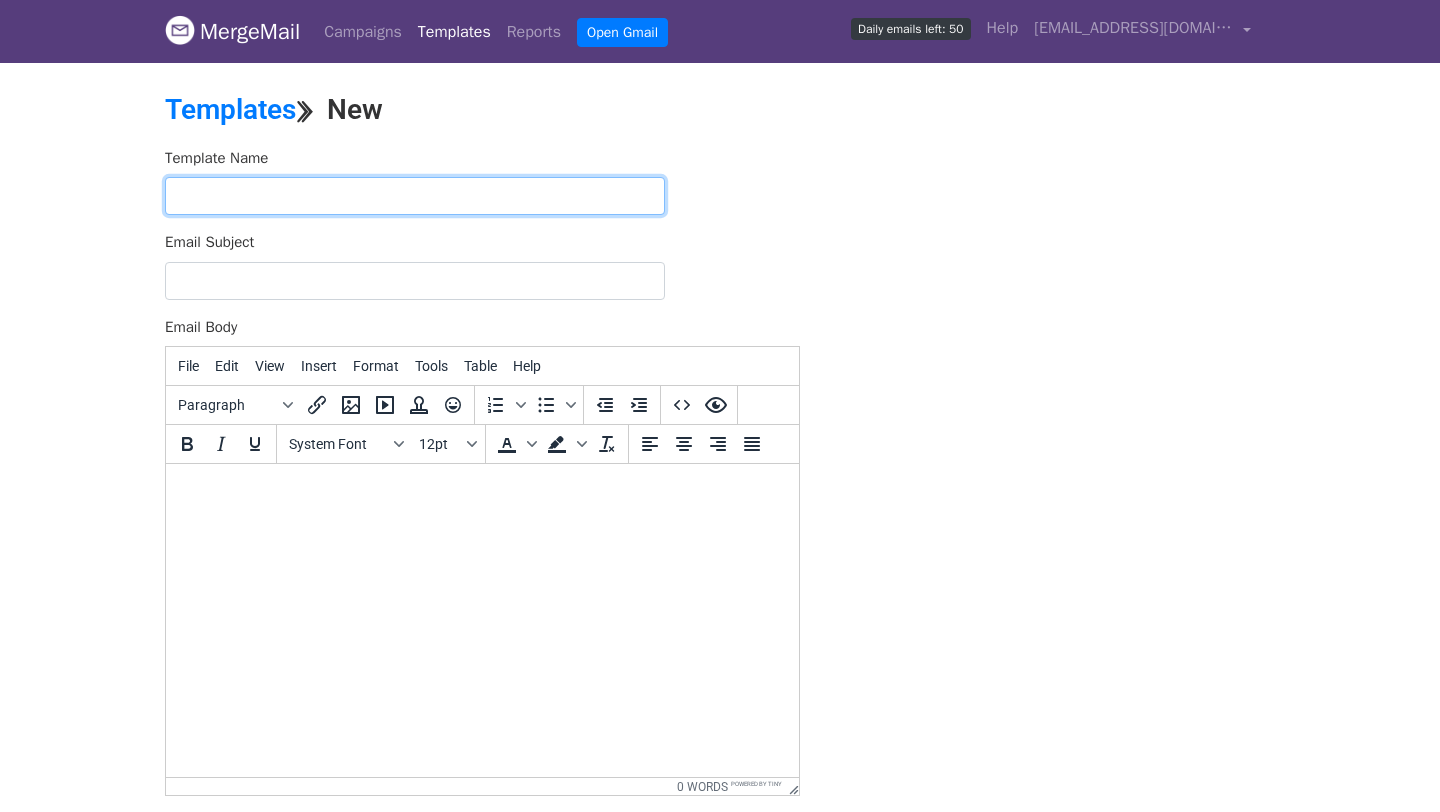 click at bounding box center (415, 196) 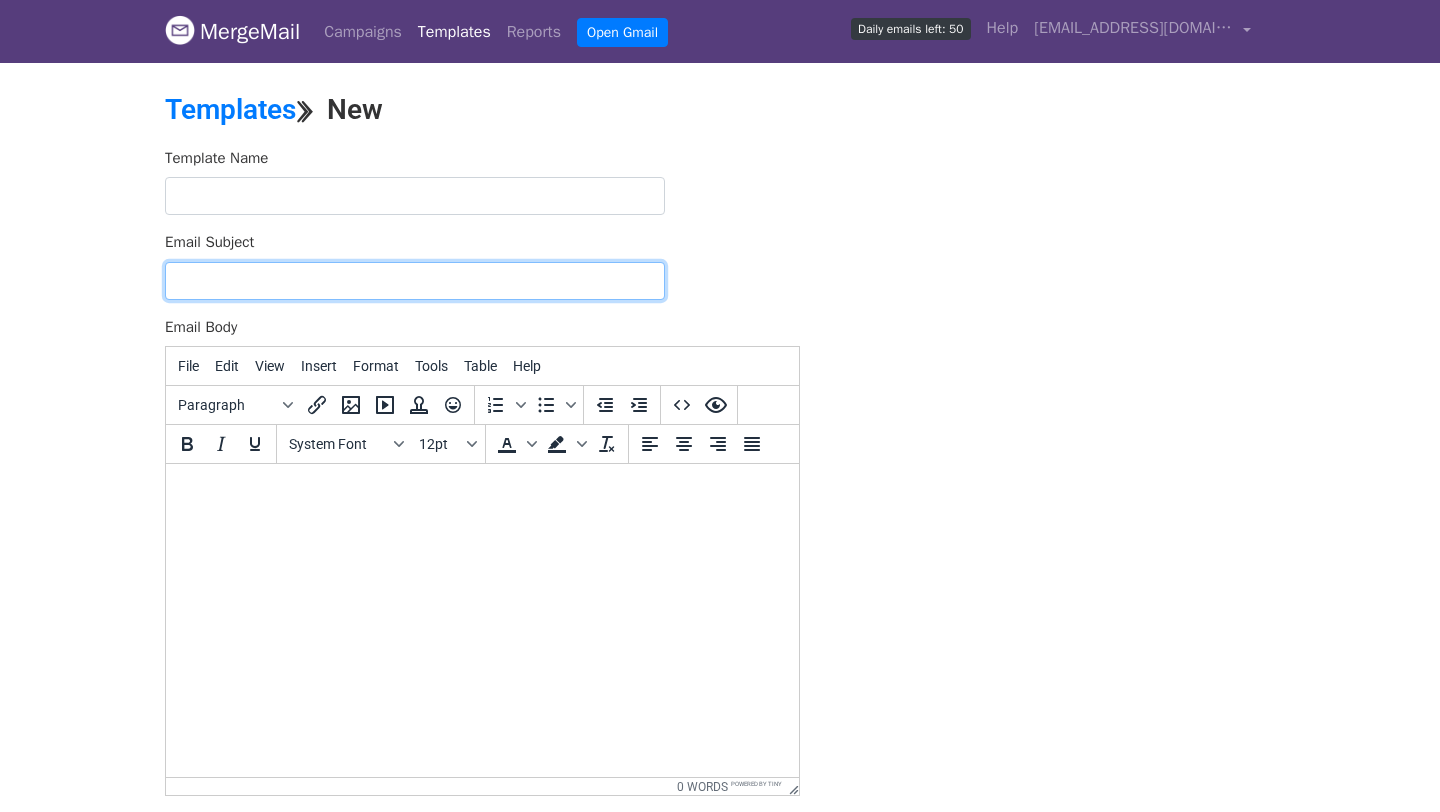 click on "Email Subject" at bounding box center (415, 281) 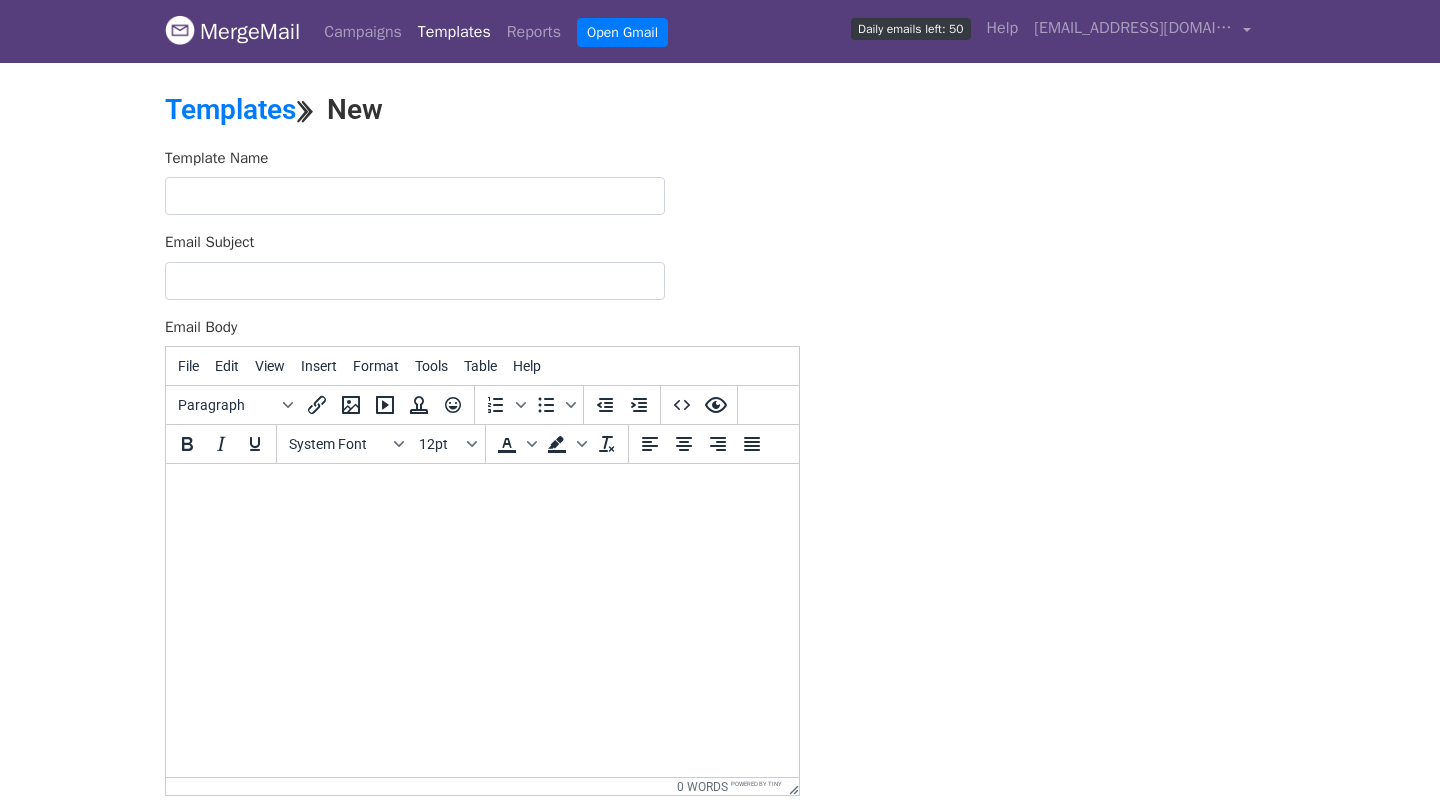 click at bounding box center [482, 491] 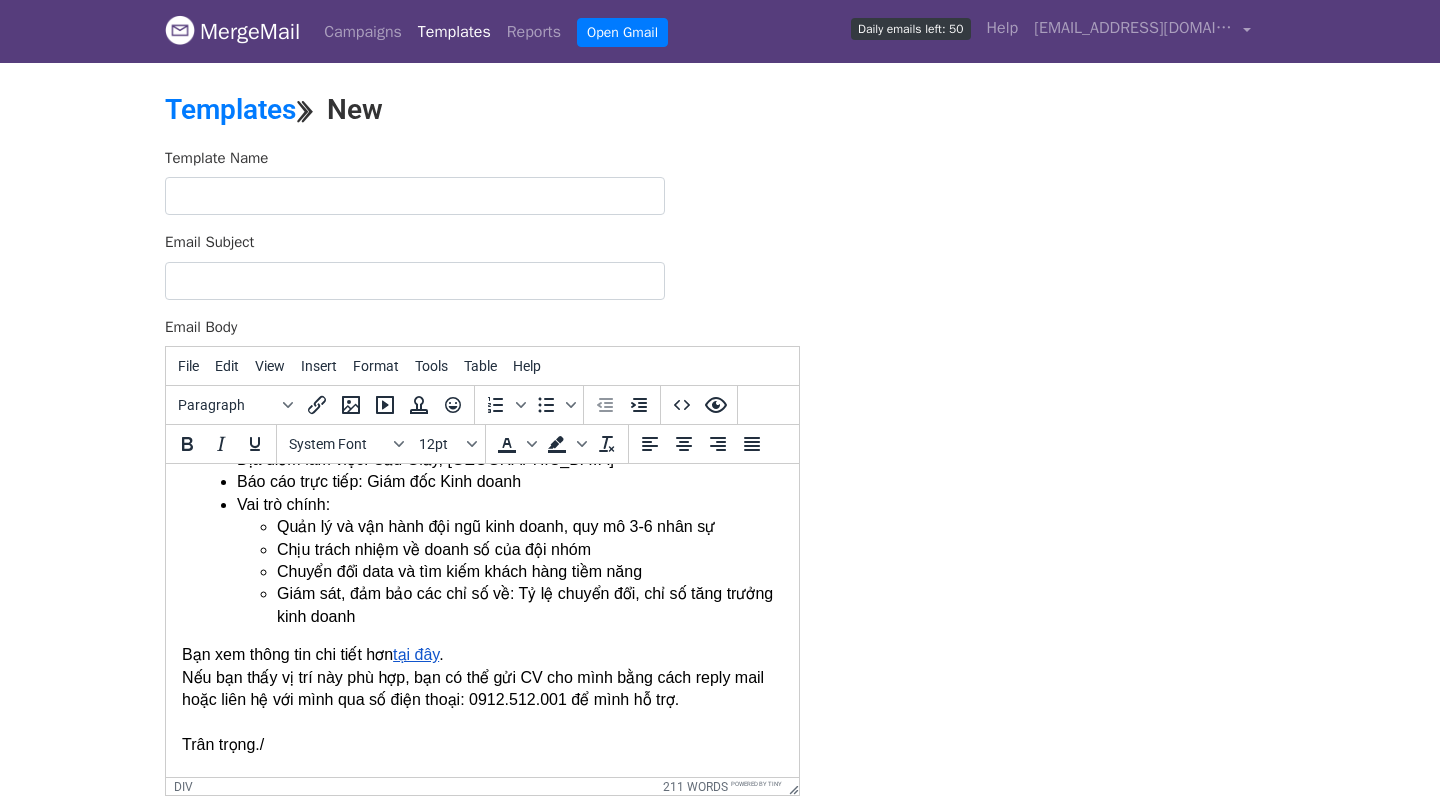 scroll, scrollTop: 0, scrollLeft: 0, axis: both 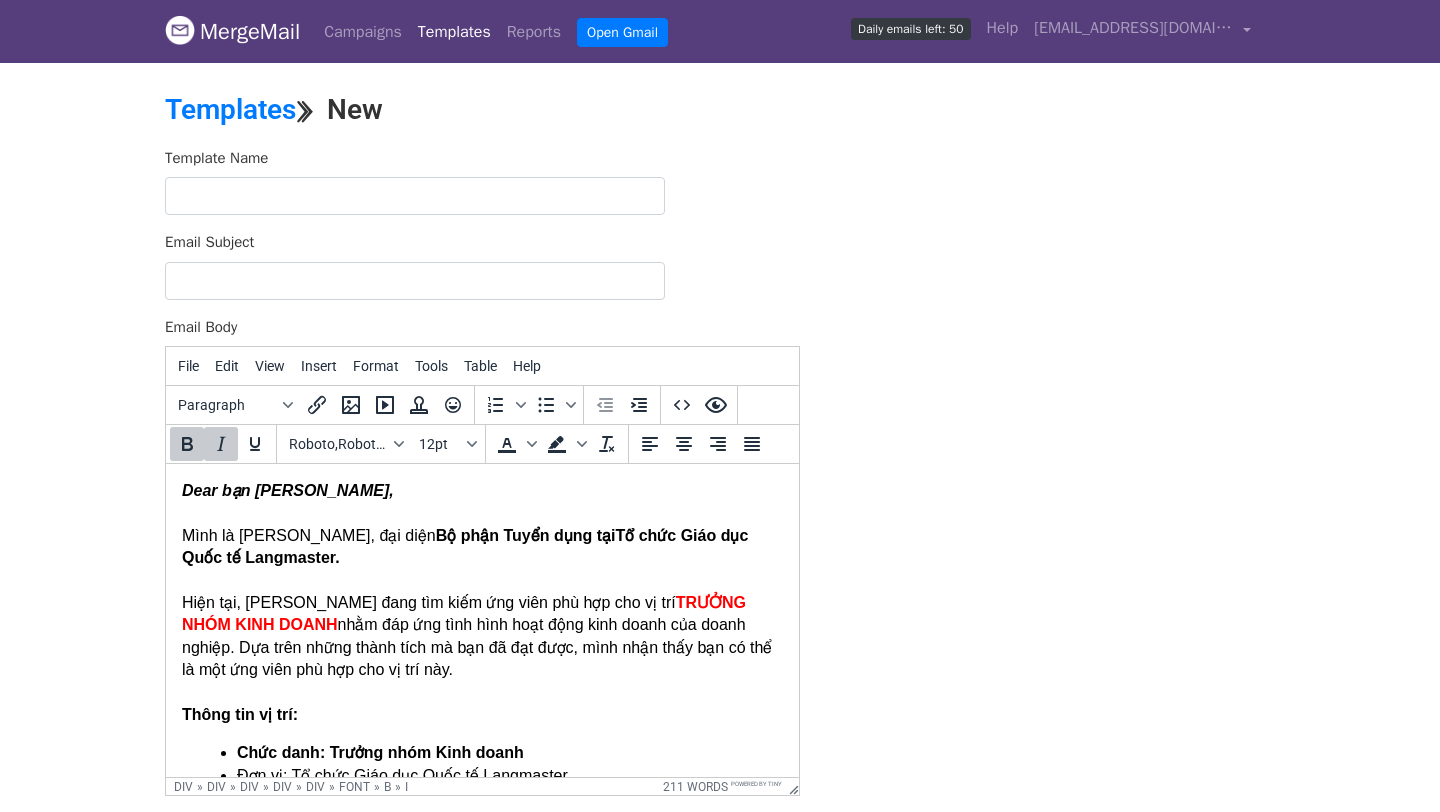drag, startPoint x: 391, startPoint y: 491, endPoint x: 257, endPoint y: 498, distance: 134.18271 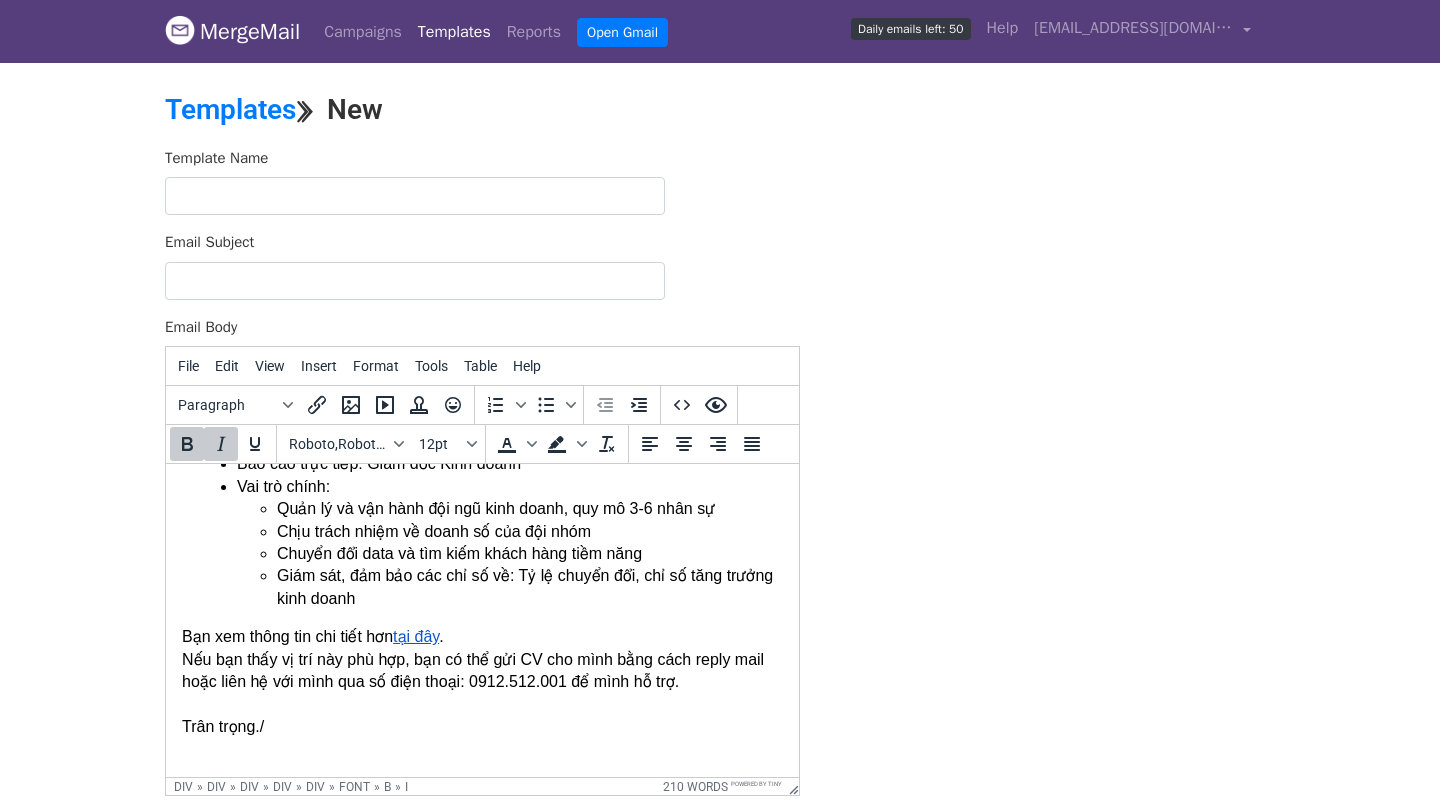 scroll, scrollTop: 0, scrollLeft: 0, axis: both 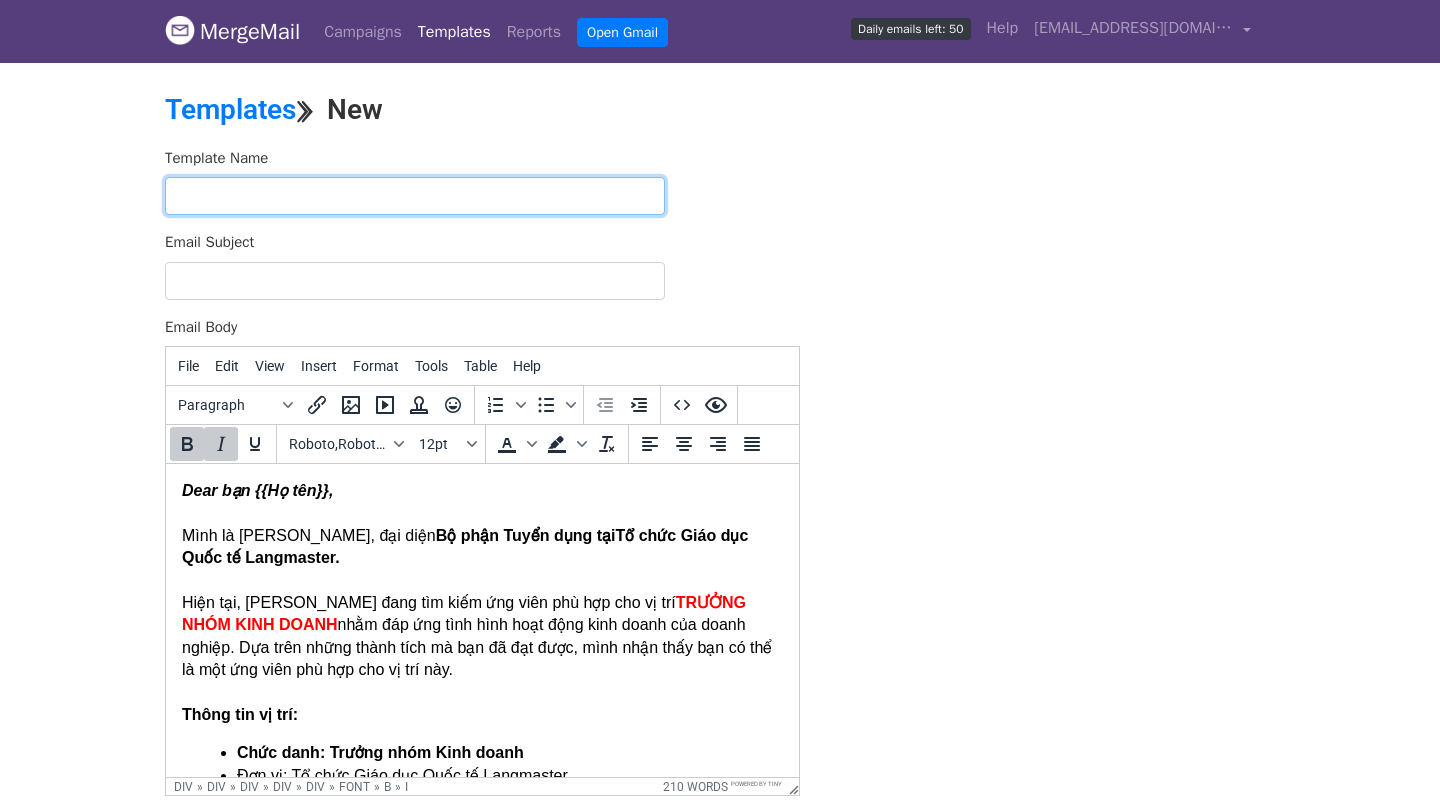 click at bounding box center [415, 196] 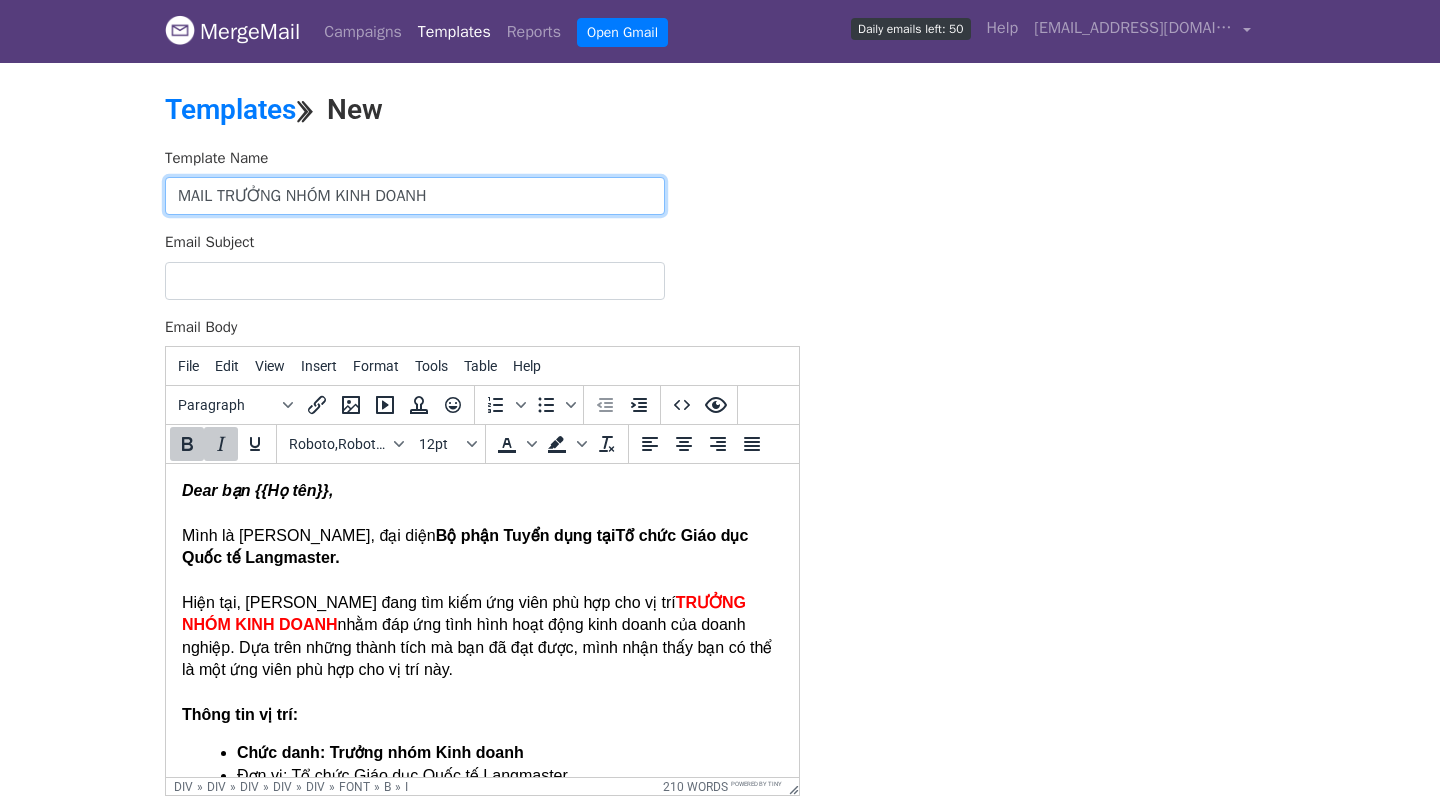 type on "MAIL TRƯỞNG NHÓM KINH DOANH" 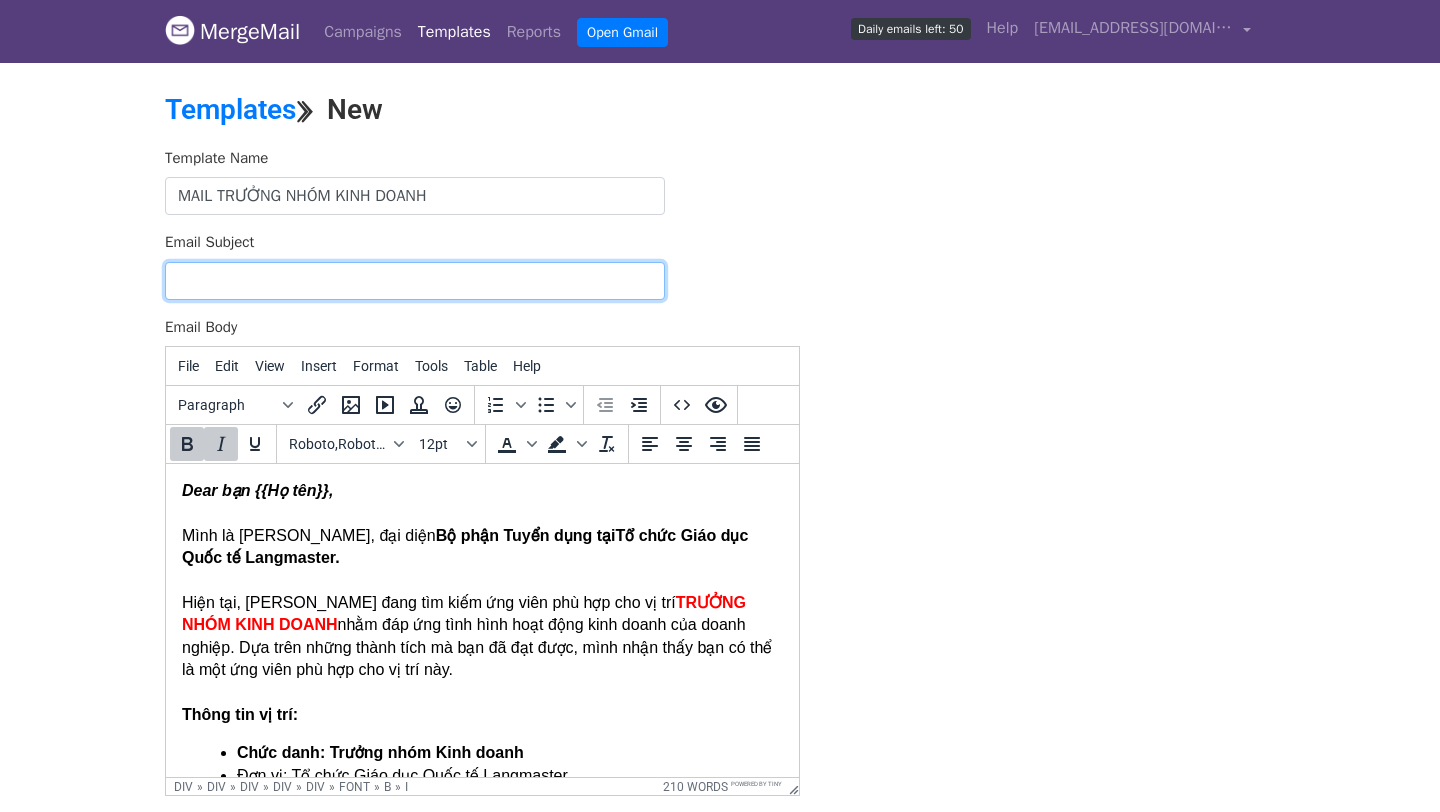 click on "Email Subject" at bounding box center (415, 281) 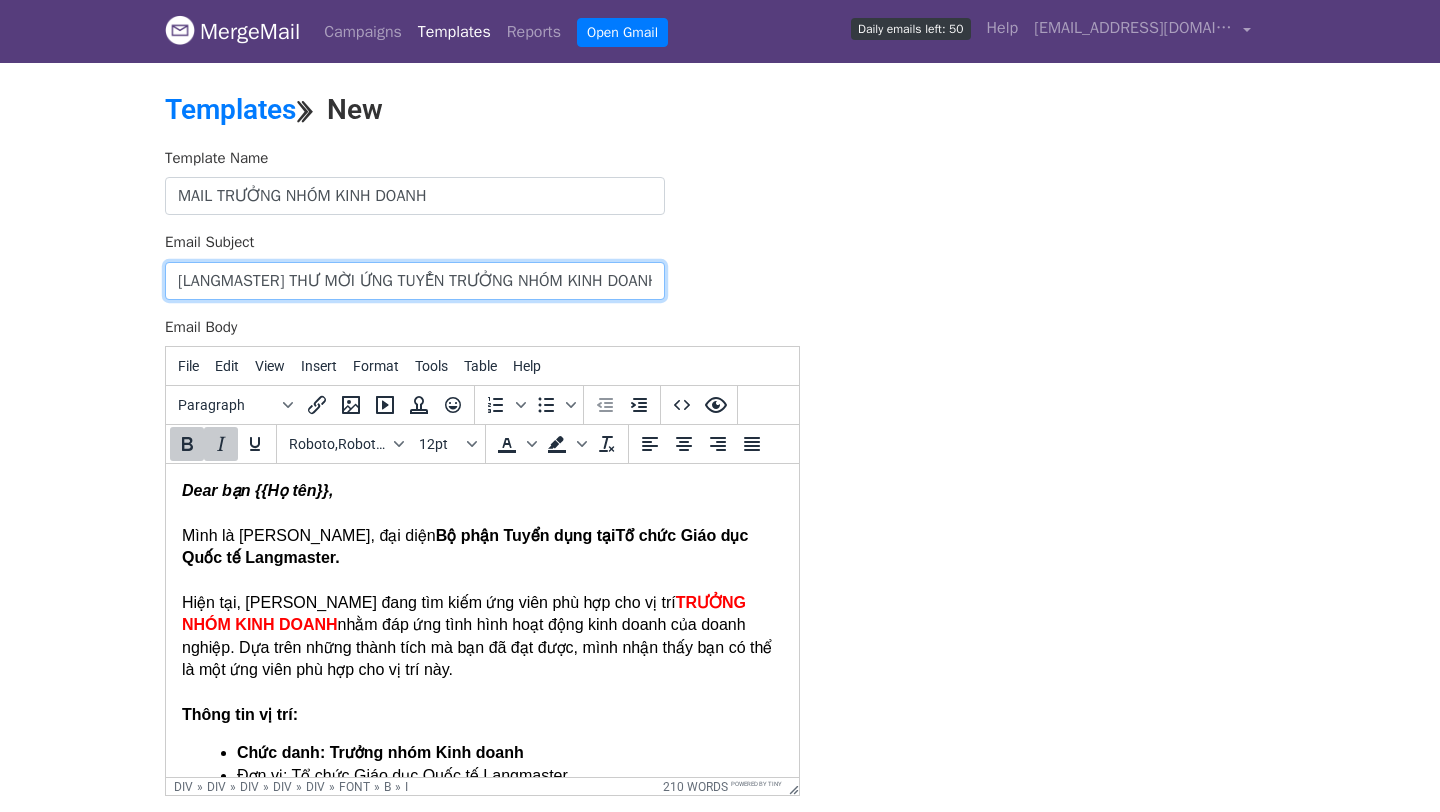 scroll, scrollTop: 0, scrollLeft: 34, axis: horizontal 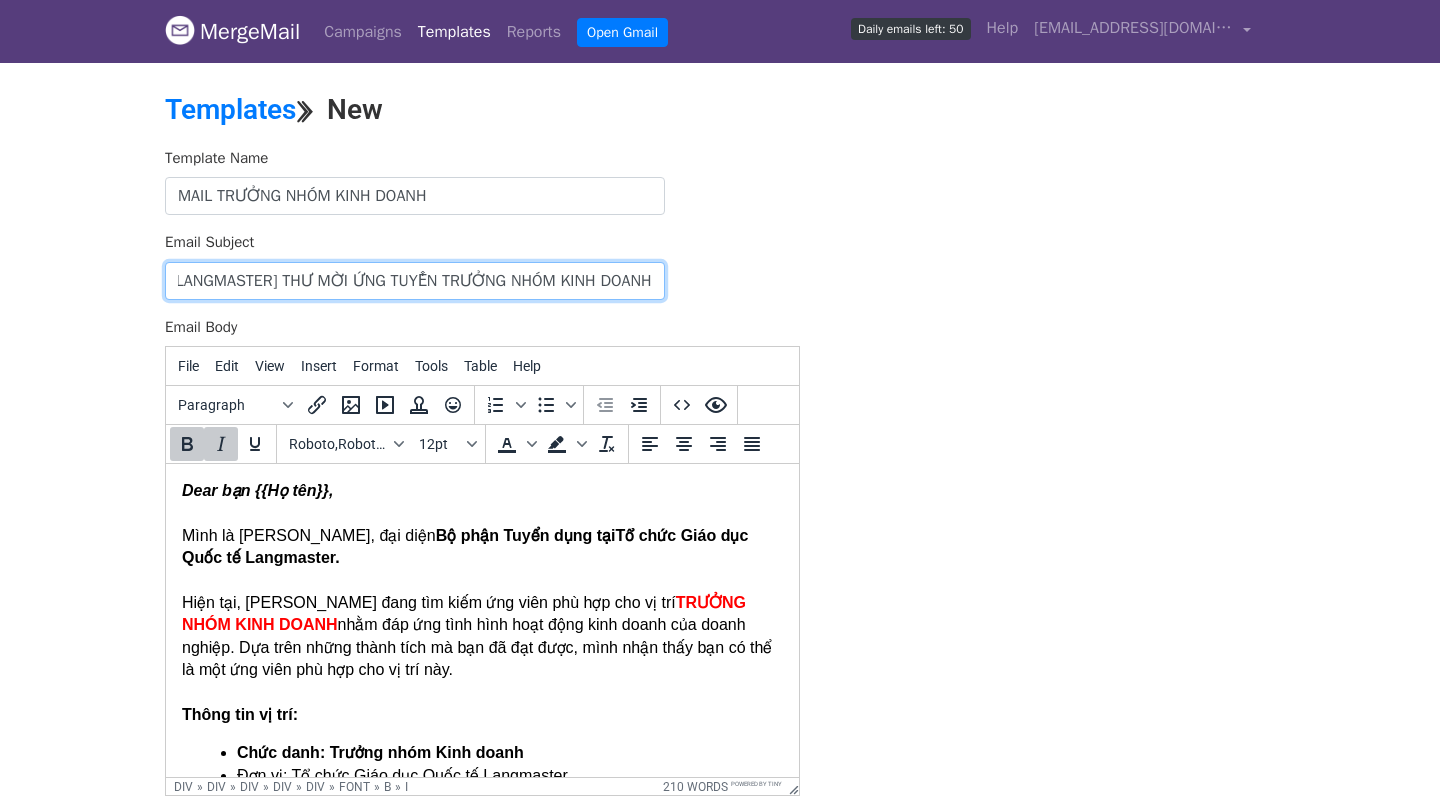 type on "[LANGMASTER] THƯ MỜI ỨNG TUYỂN TRƯỞNG NHÓM KINH DOANH" 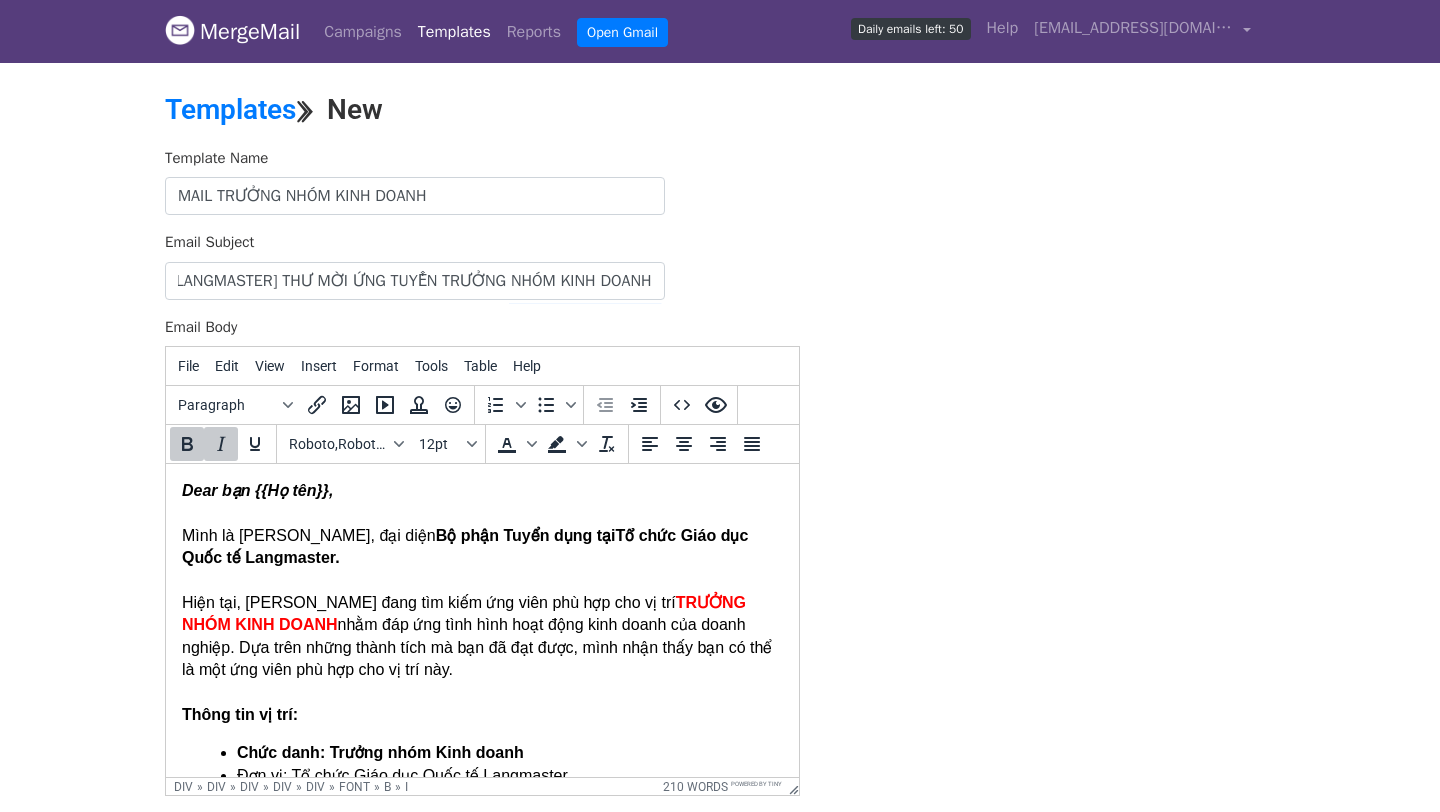 scroll, scrollTop: 0, scrollLeft: 0, axis: both 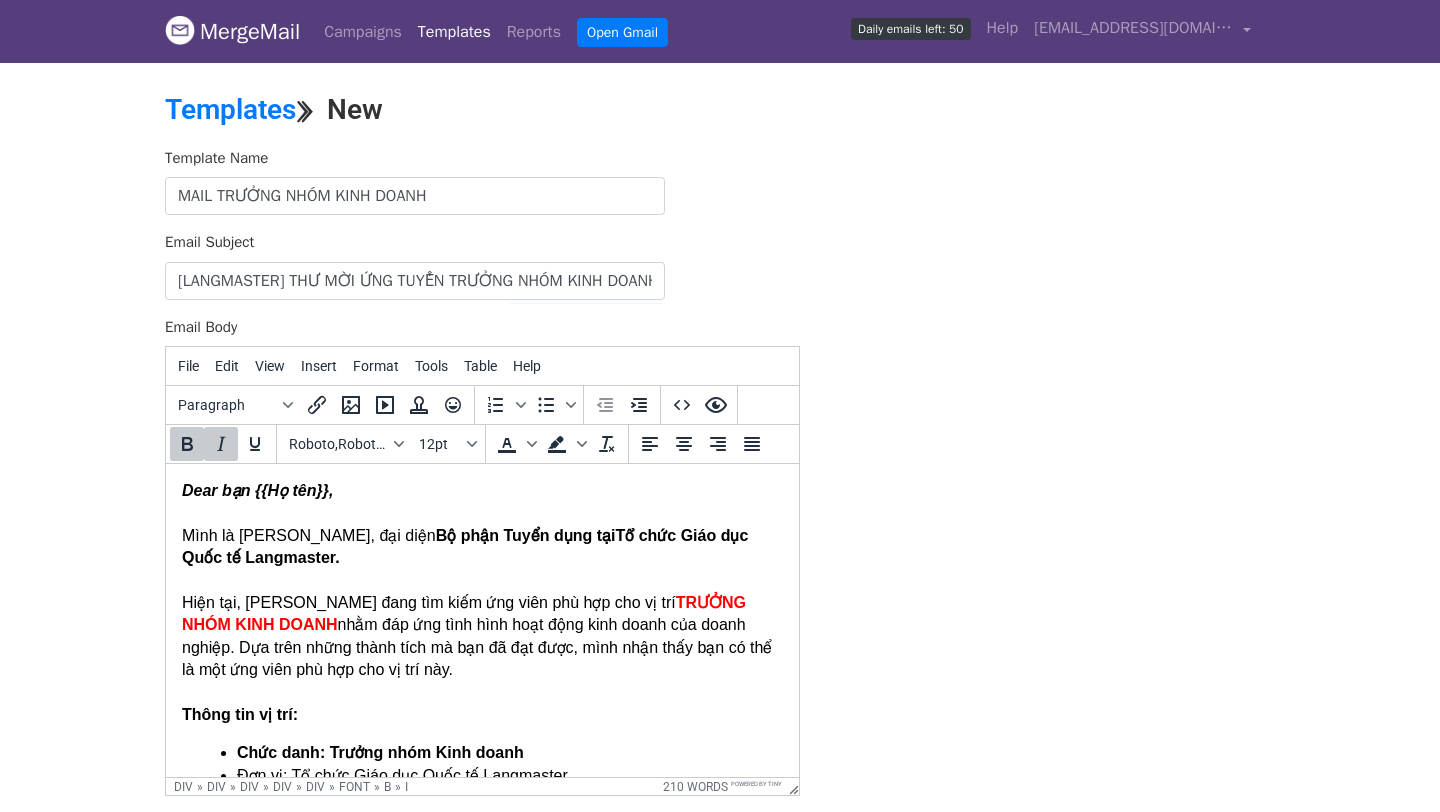 click on "Template Name
MAIL TRƯỞNG NHÓM KINH DOANH
Email Subject
[LANGMASTER] THƯ MỜI ỨNG TUYỂN TRƯỞNG NHÓM KINH DOANH
Email Body
File Edit View Insert Format Tools Table Help Paragraph To open the popup, press Shift+Enter To open the popup, press Shift+Enter Roboto,RobotoDraft,Helvetica,Arial,sans-serif 12pt To open the popup, press Shift+Enter To open the popup, press Shift+Enter div  »  div  »  div  »  div  »  div  »  font  »  b  »  i 210 words Powered by Tiny
Save" at bounding box center [482, 499] 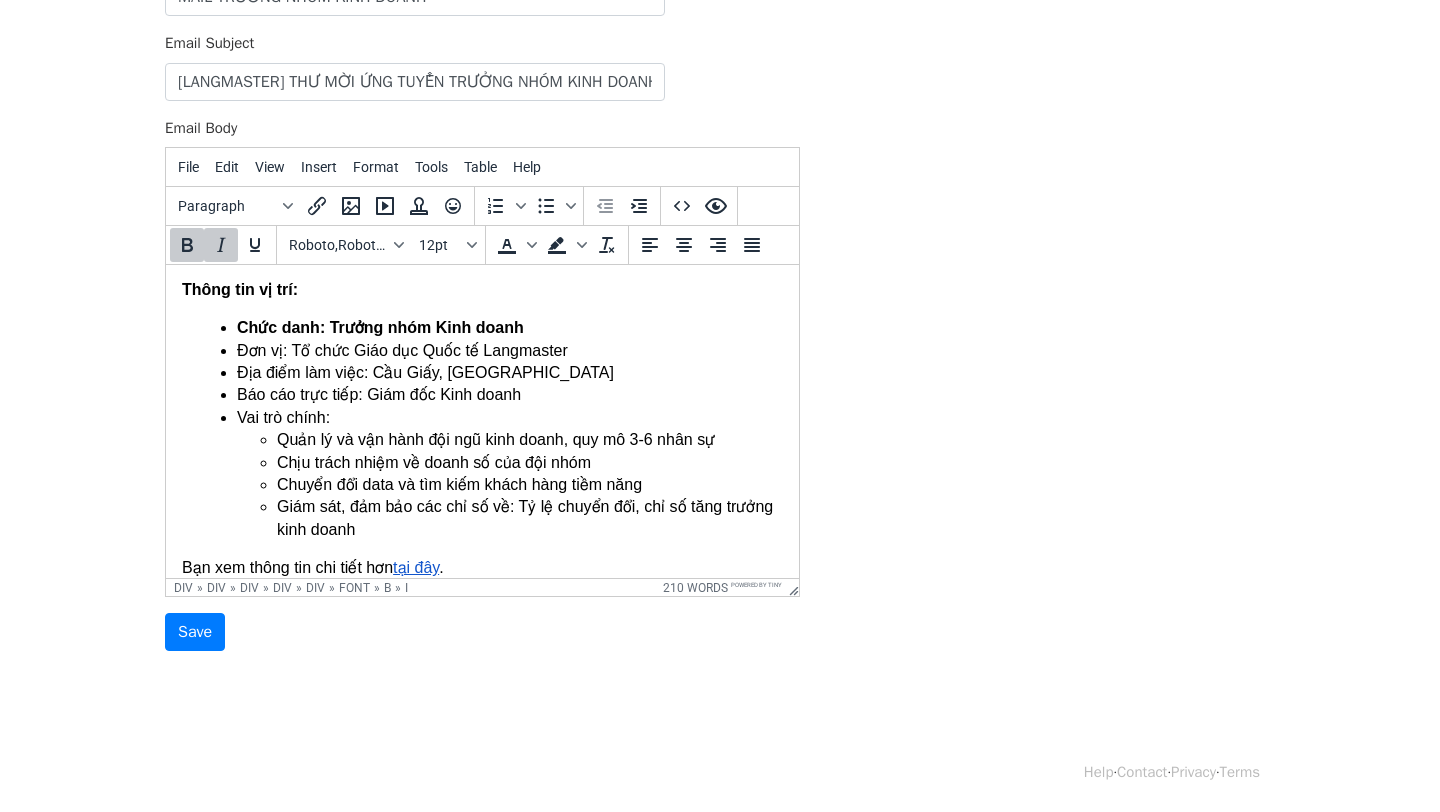 scroll, scrollTop: 356, scrollLeft: 0, axis: vertical 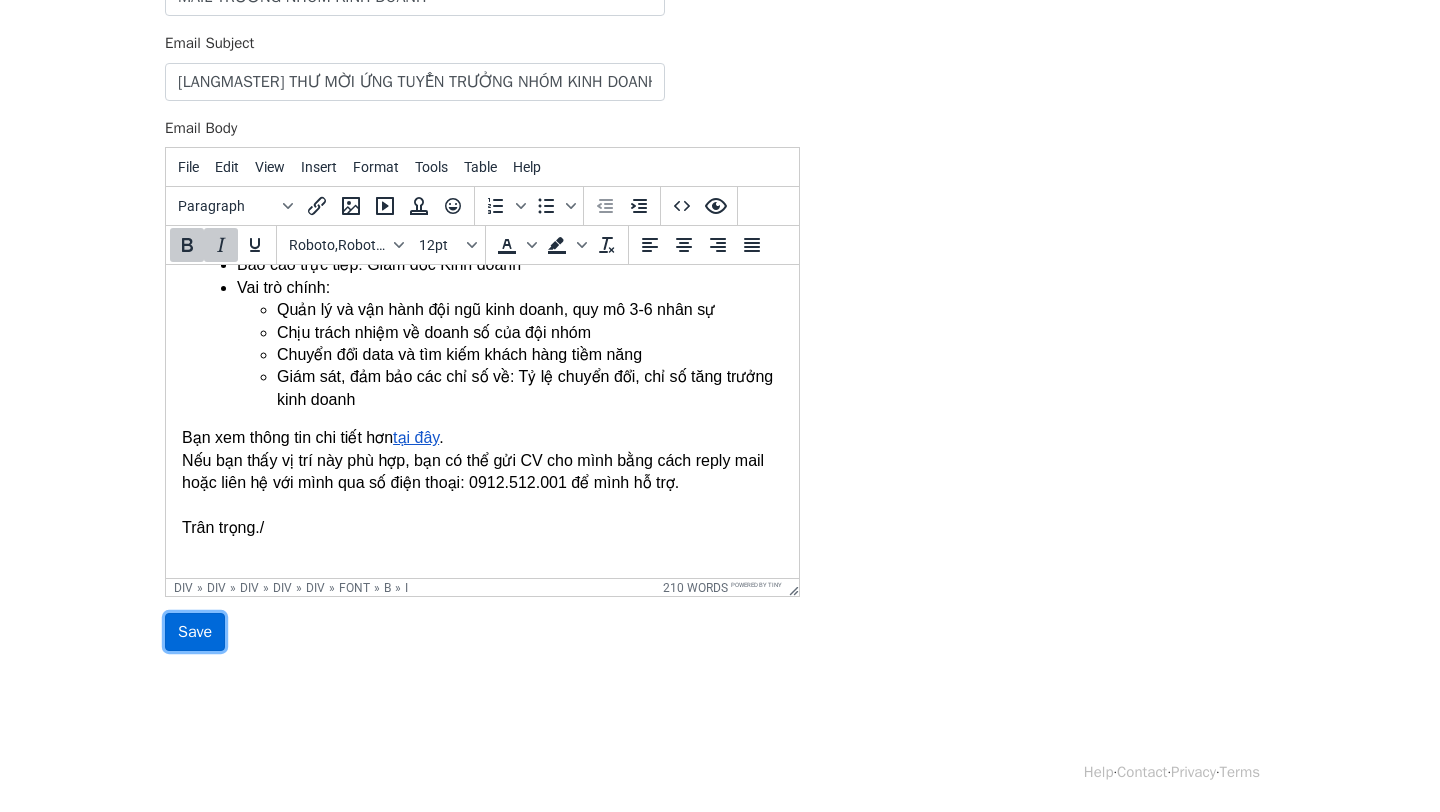 click on "Save" at bounding box center (195, 632) 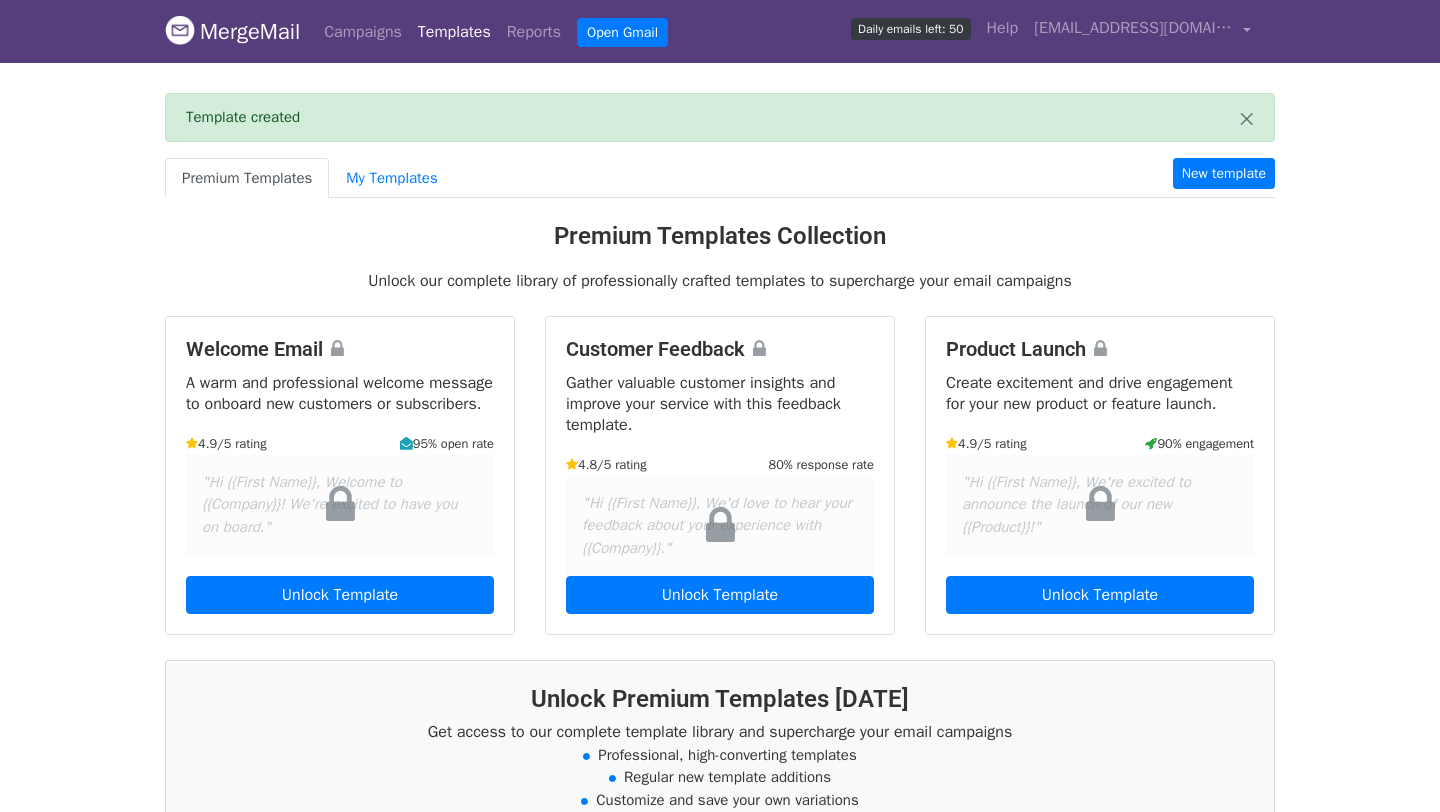 scroll, scrollTop: 0, scrollLeft: 0, axis: both 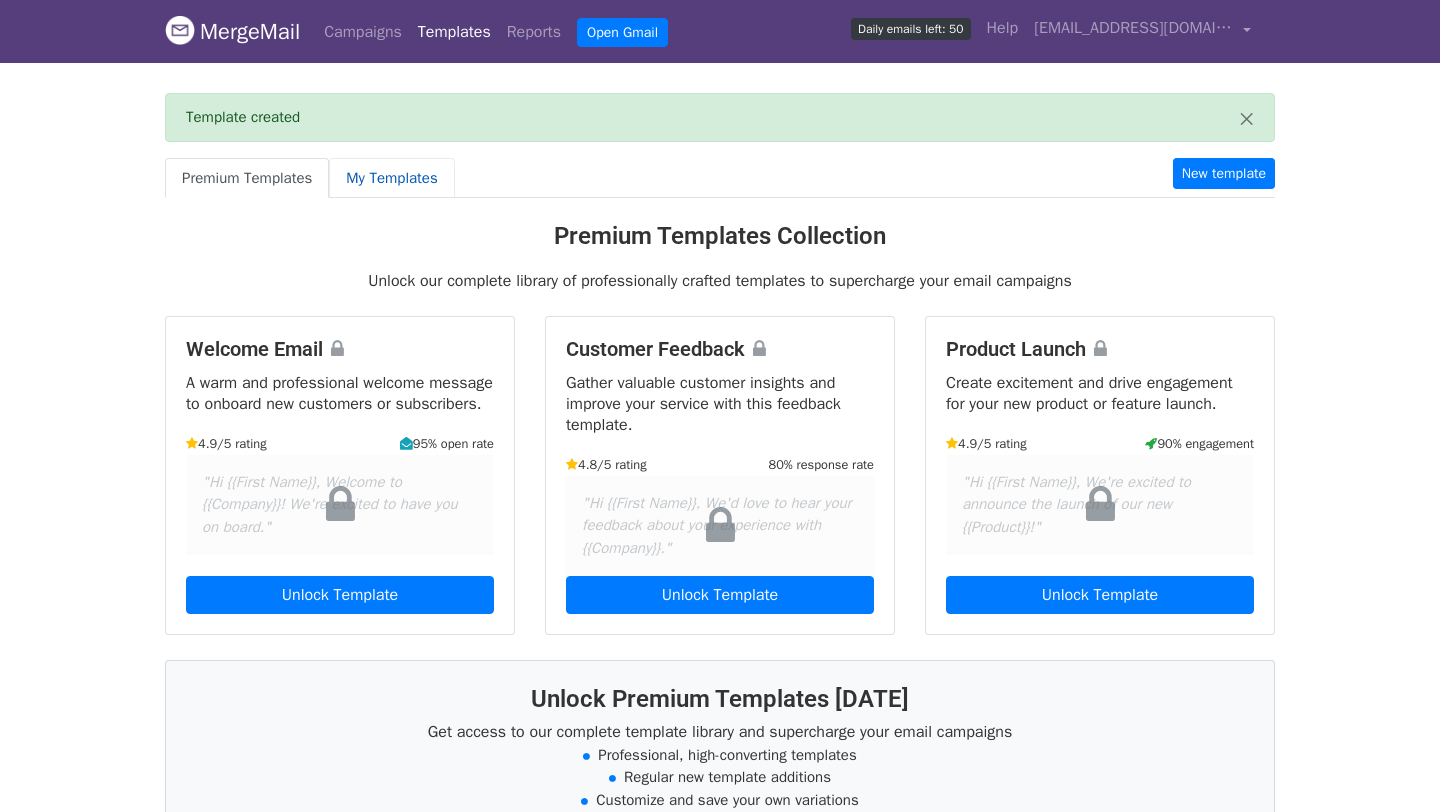 click on "My Templates" at bounding box center [391, 178] 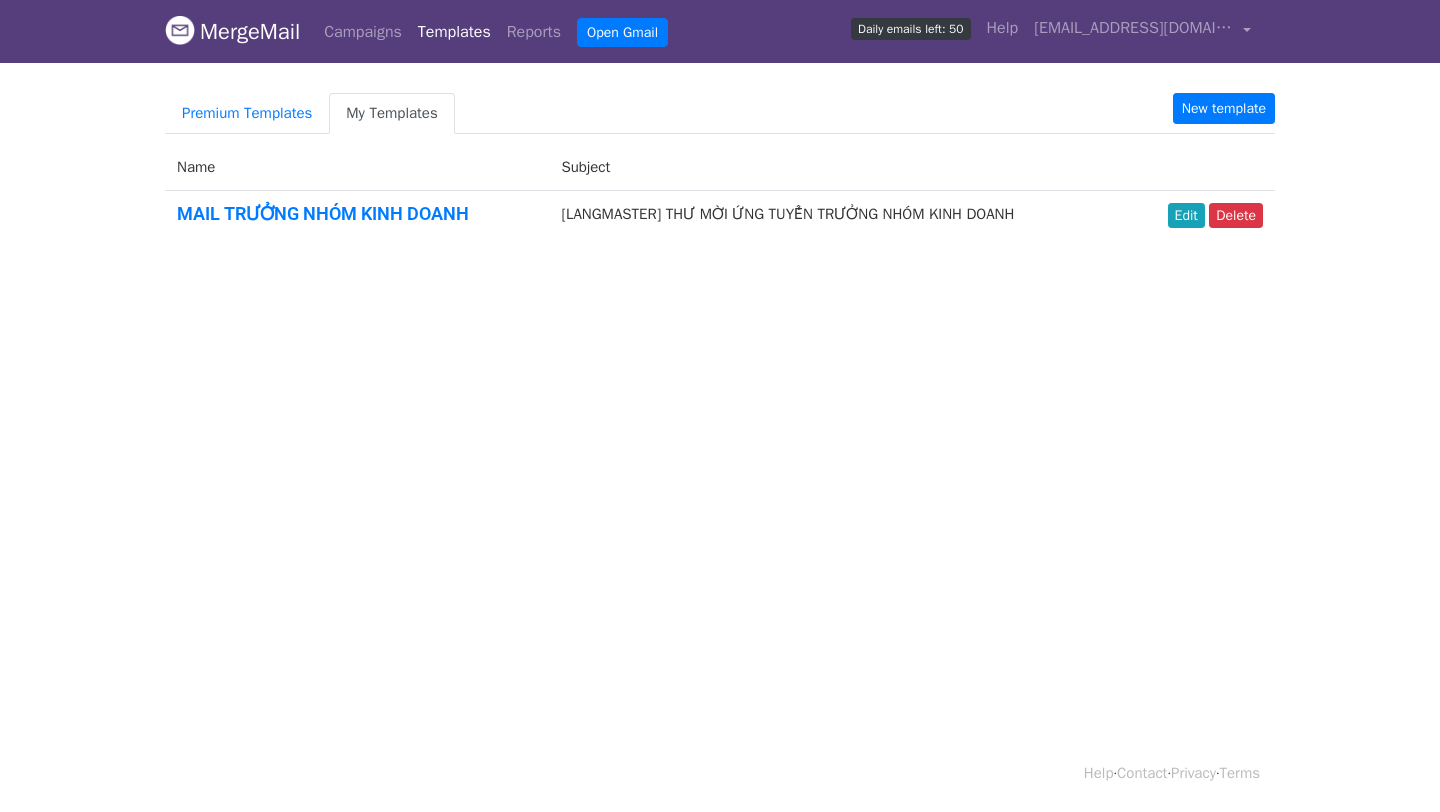 scroll, scrollTop: 0, scrollLeft: 0, axis: both 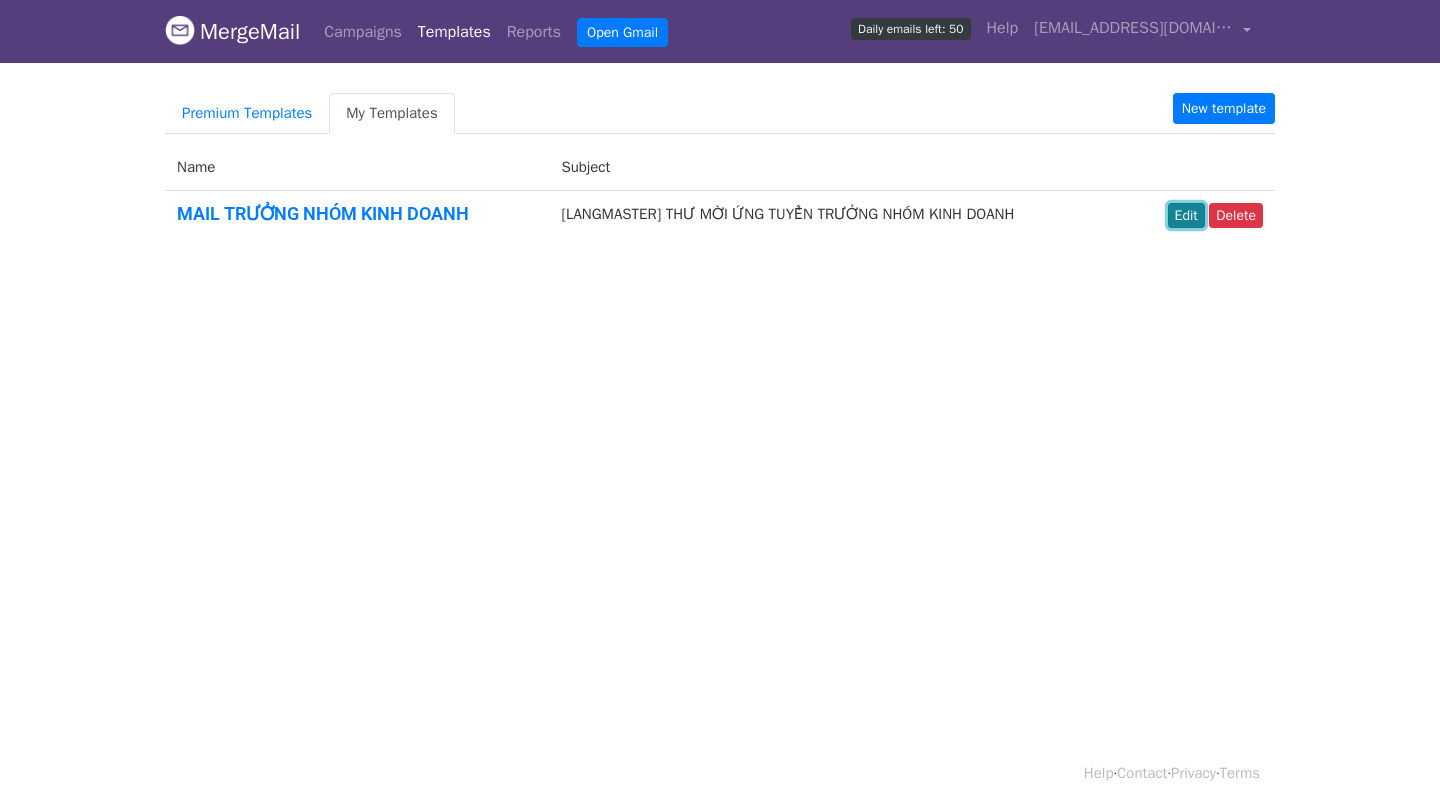 click on "Edit" at bounding box center (1186, 215) 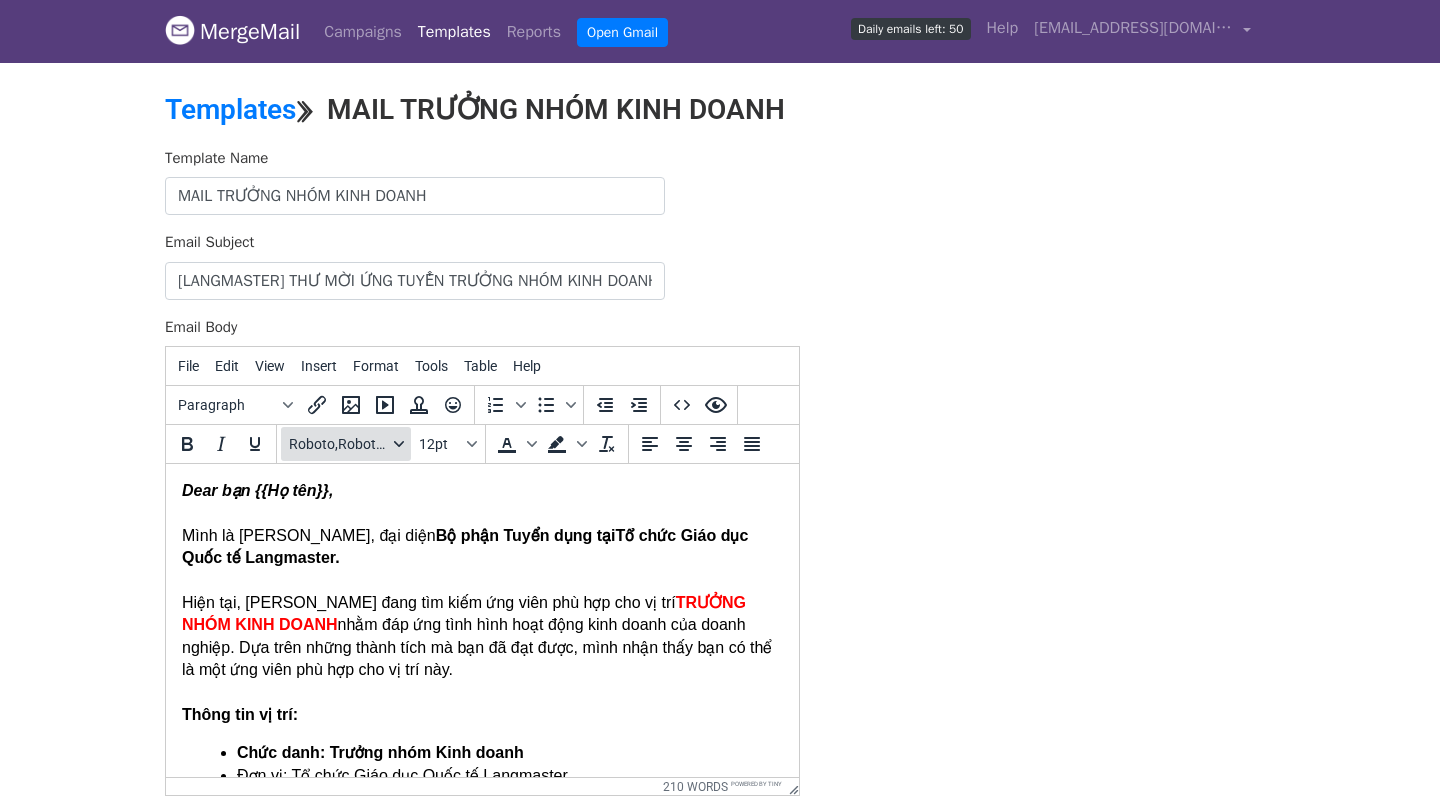 scroll, scrollTop: 0, scrollLeft: 0, axis: both 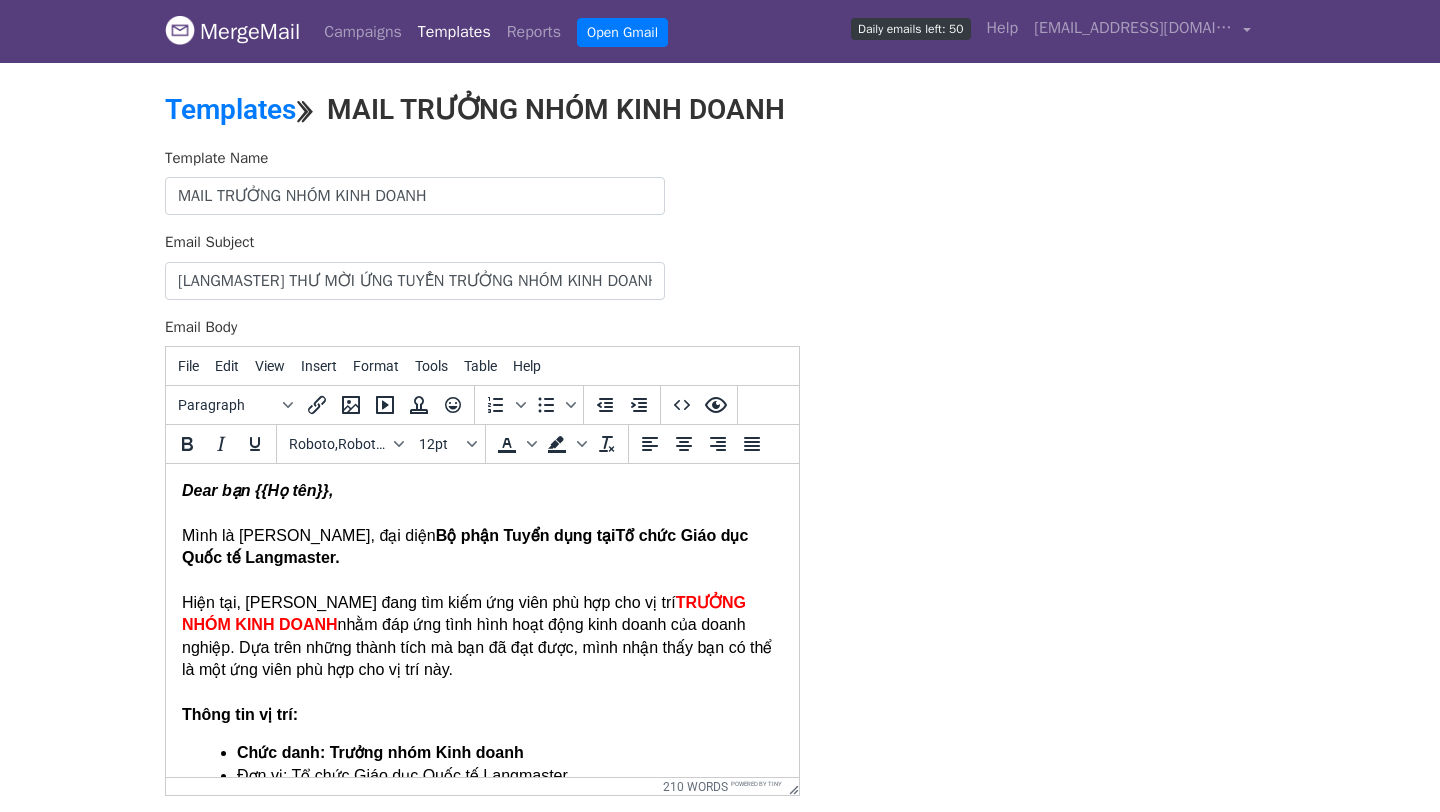 click on "Dear bạn {{Họ tên}}," at bounding box center (257, 490) 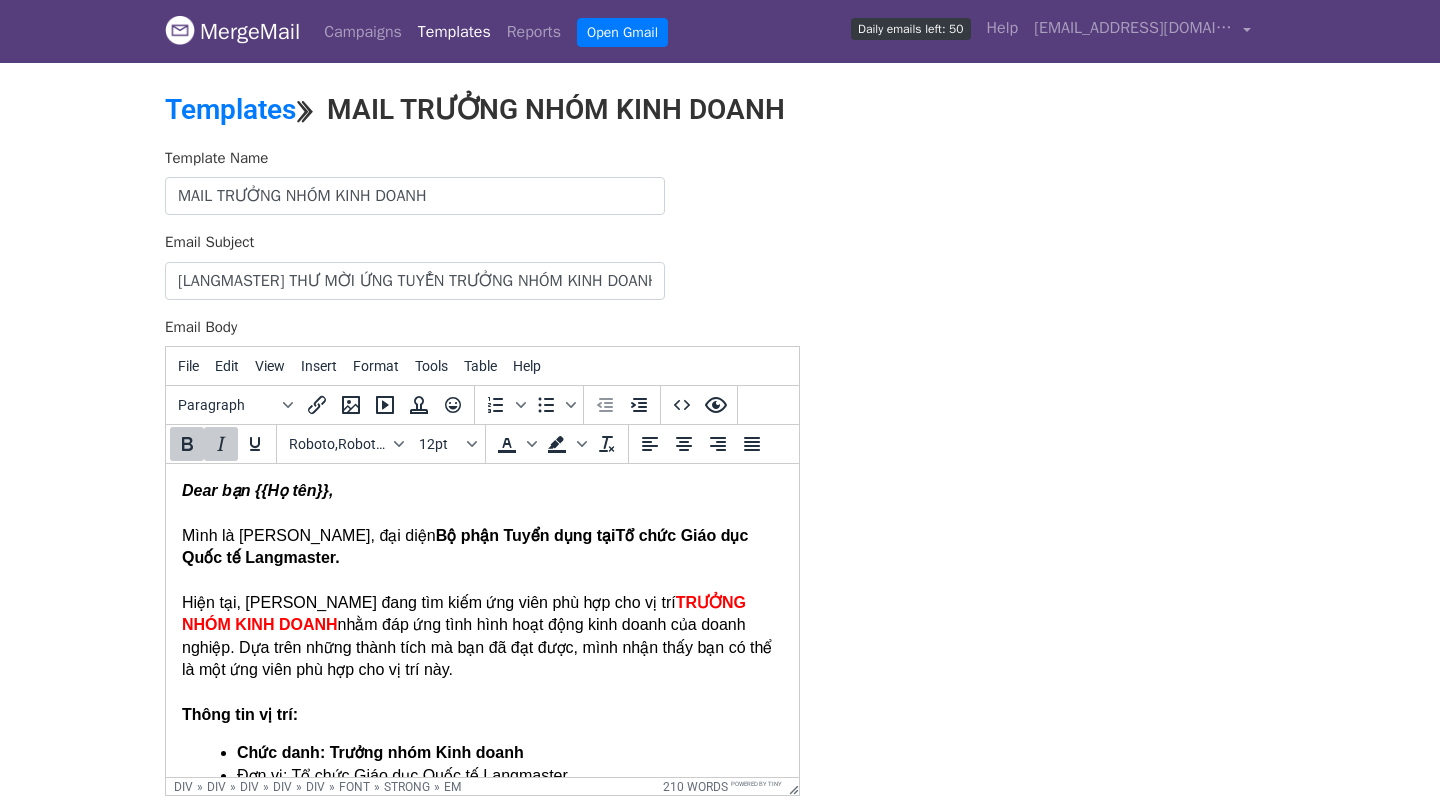 type 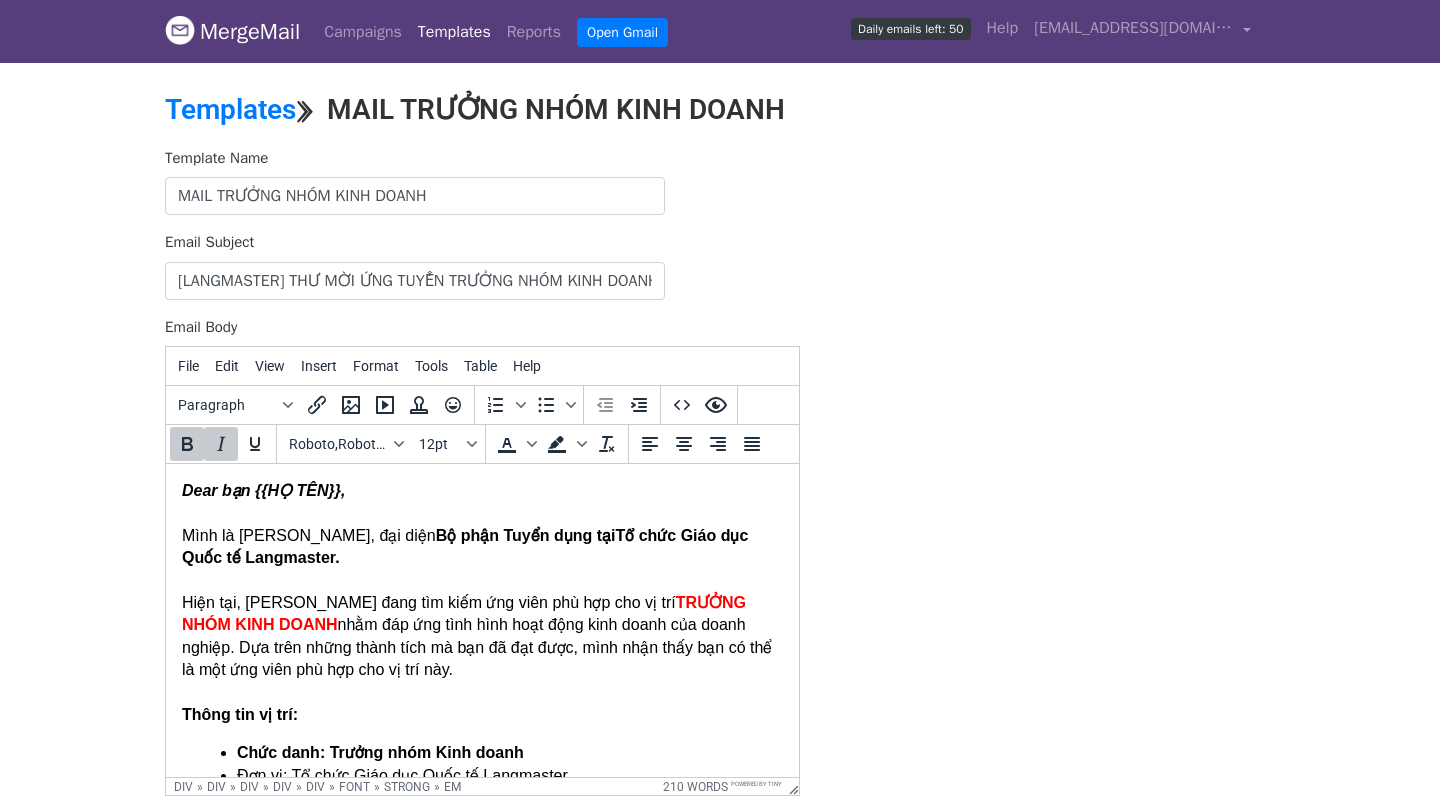 click at bounding box center (482, 581) 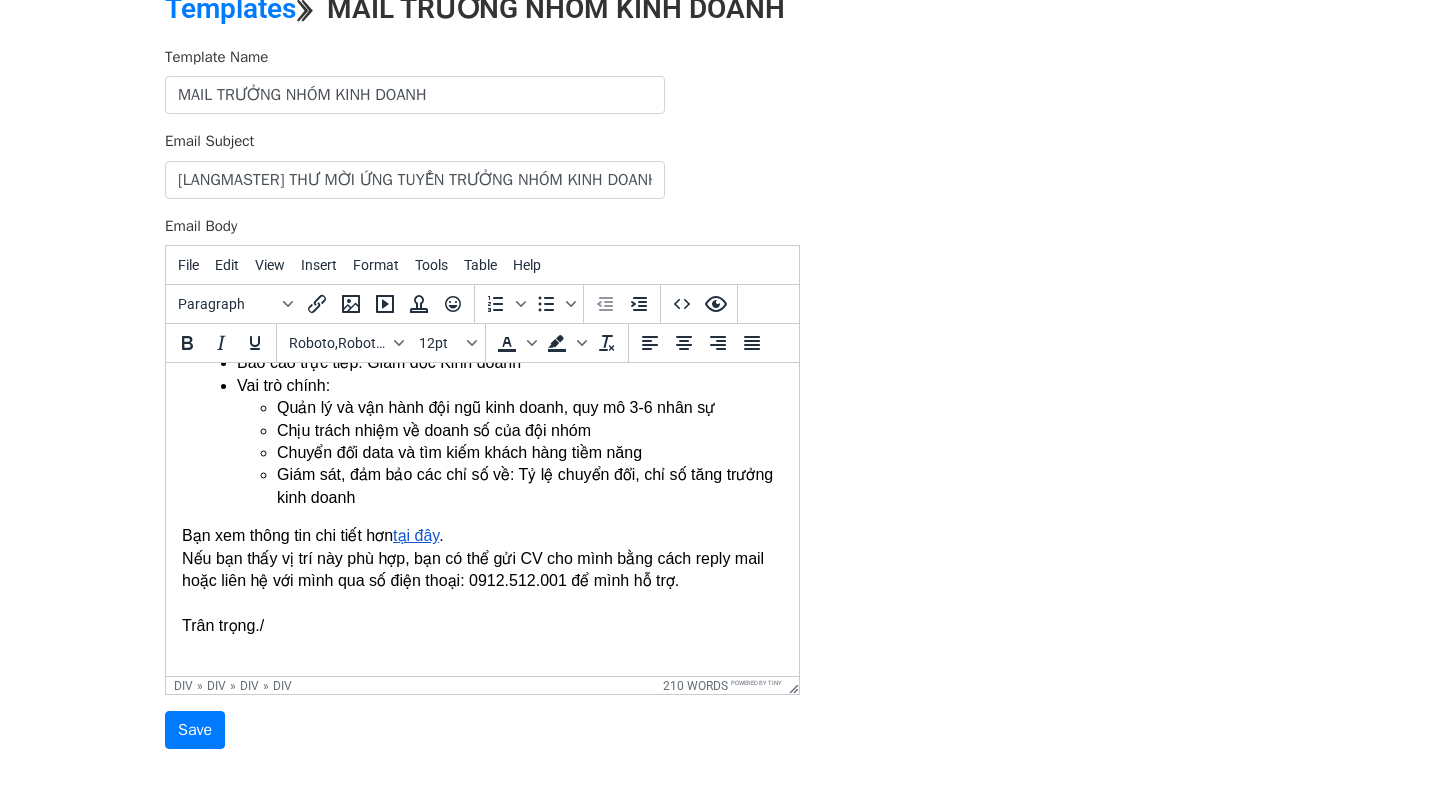 scroll, scrollTop: 199, scrollLeft: 0, axis: vertical 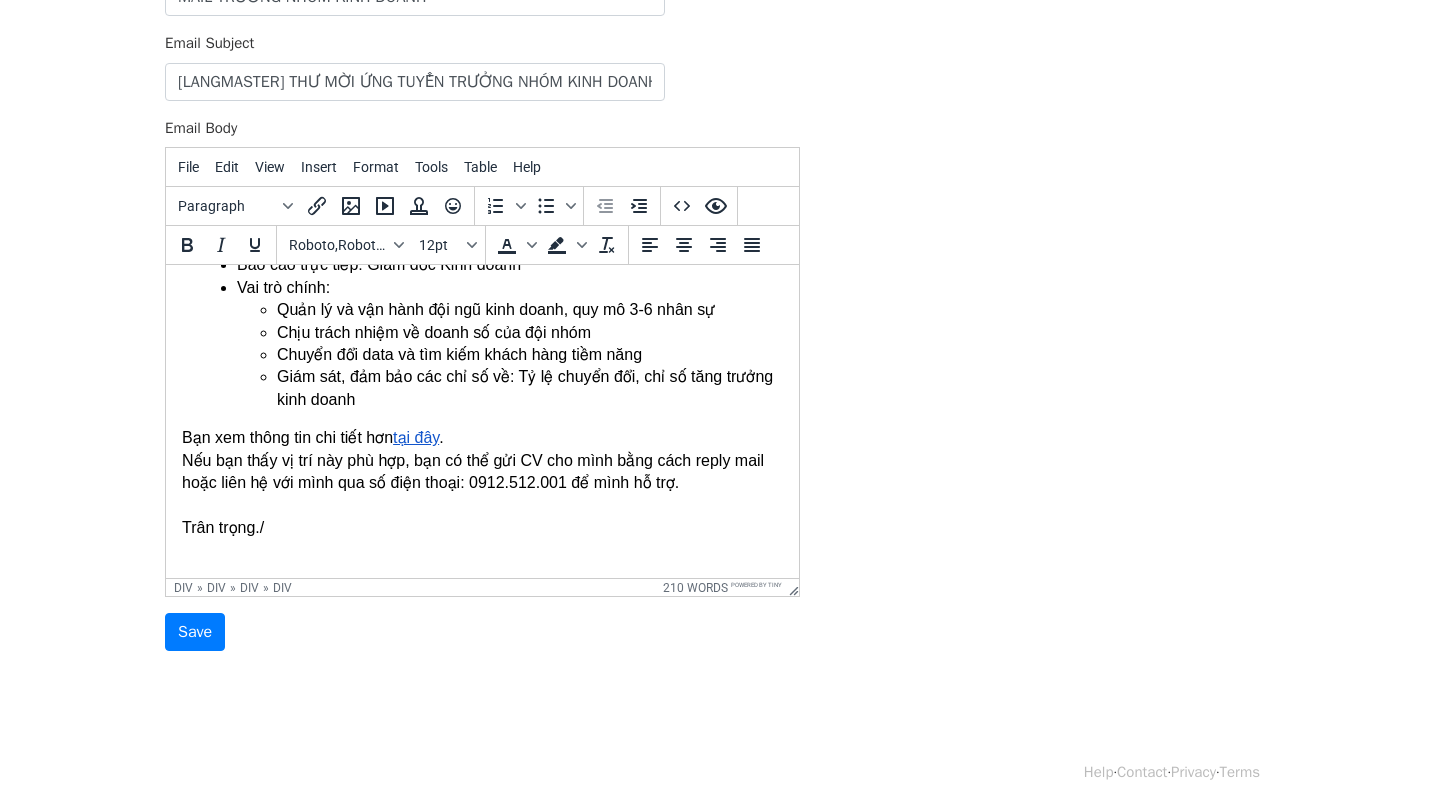 click on "Trân trọng./" at bounding box center (482, 528) 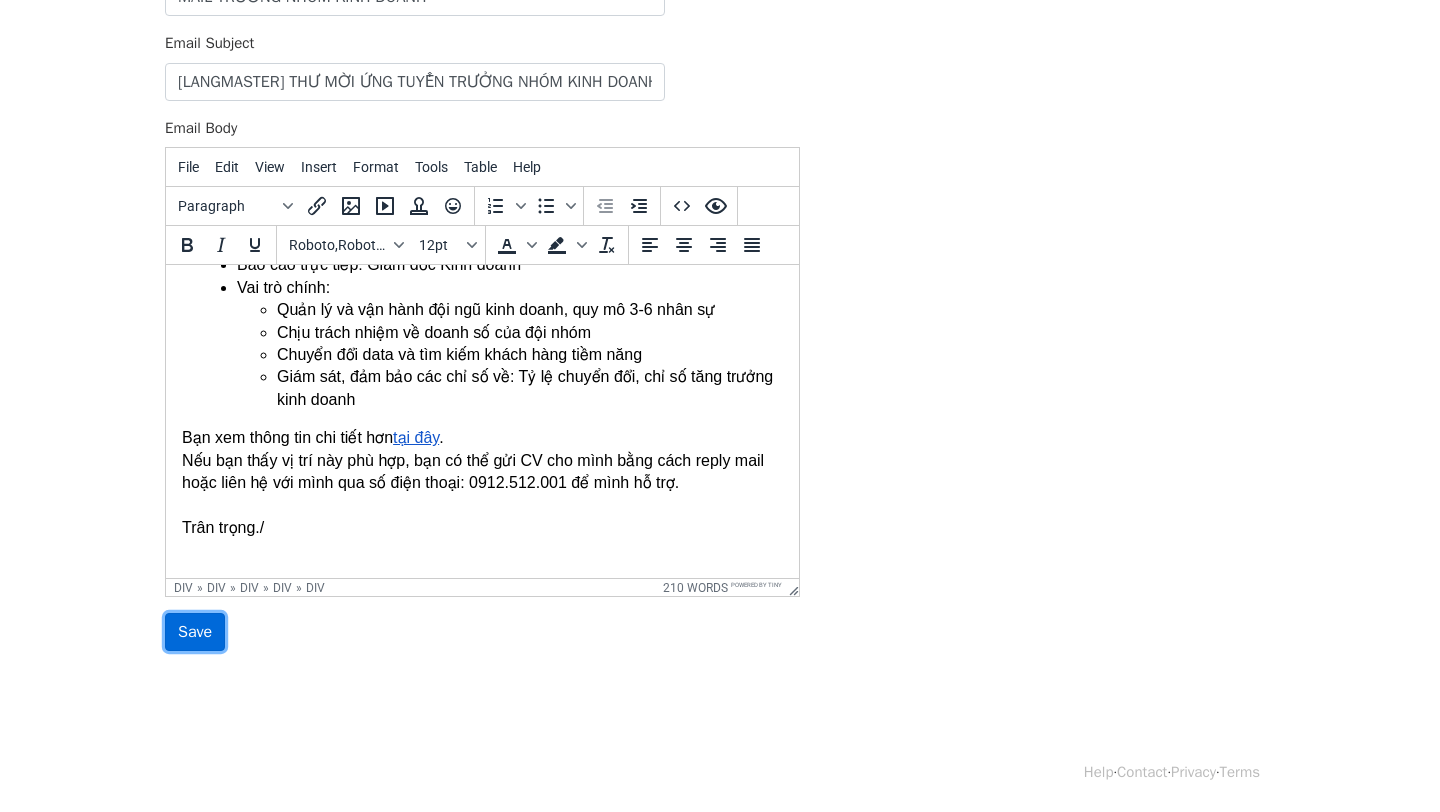 click on "Save" at bounding box center [195, 632] 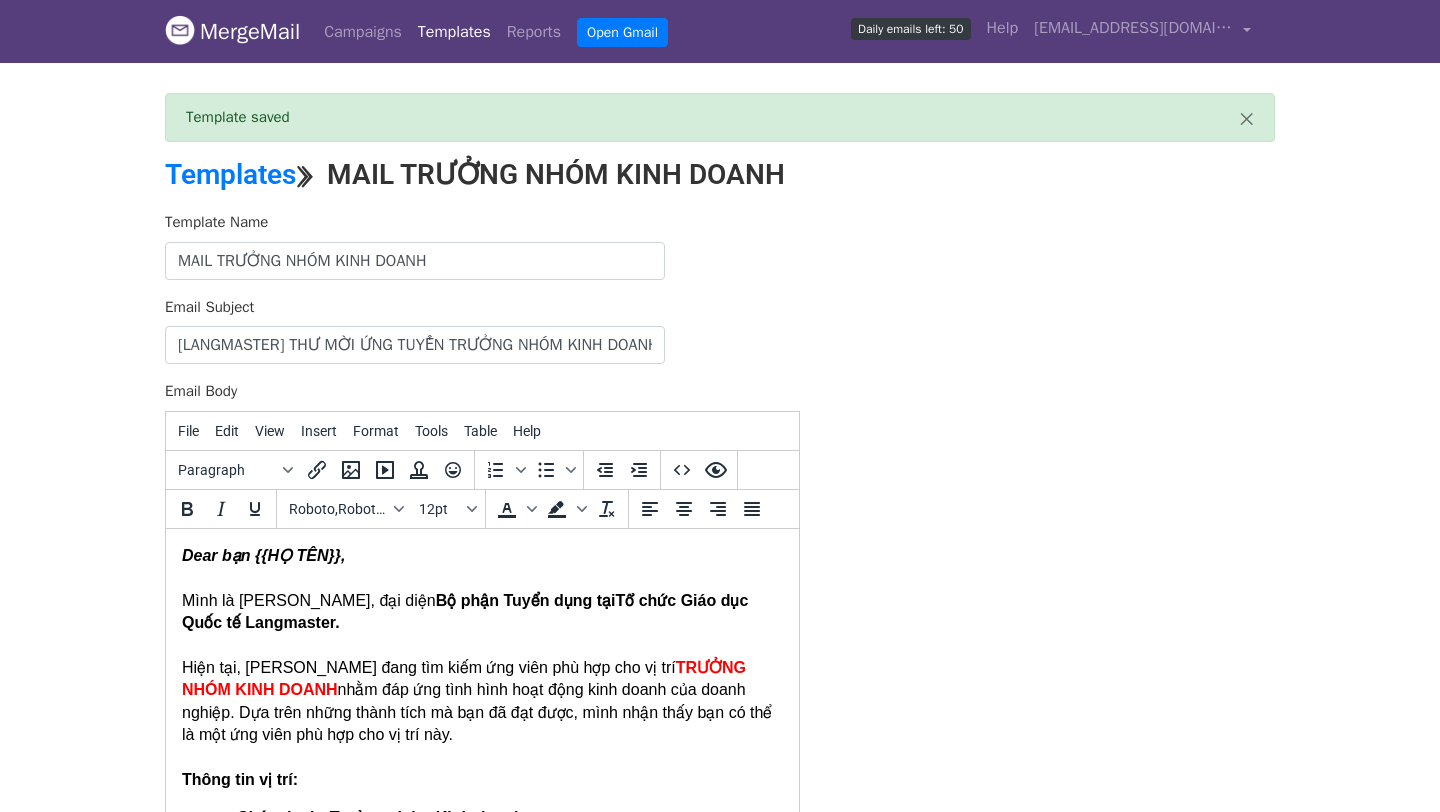 scroll, scrollTop: 0, scrollLeft: 0, axis: both 